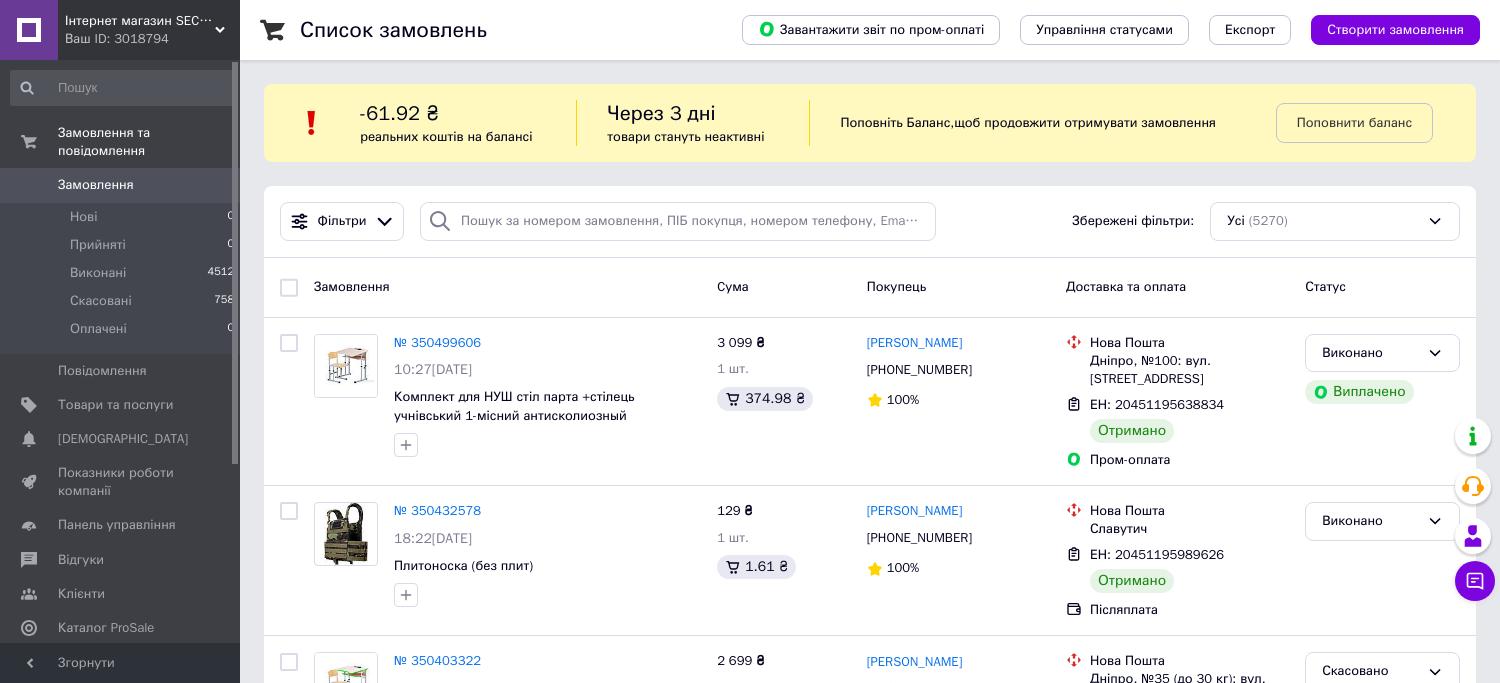 scroll, scrollTop: 0, scrollLeft: 0, axis: both 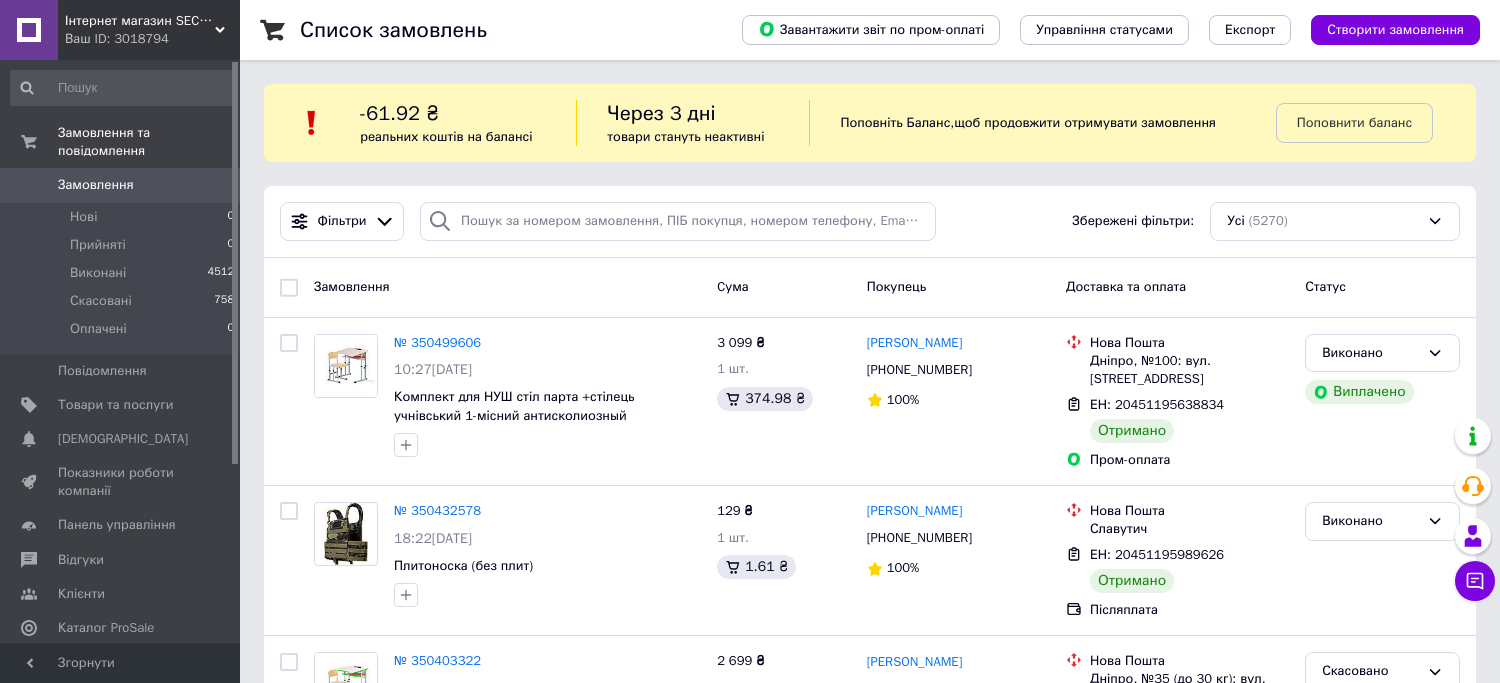 click on "Ваш ID: 3018794" at bounding box center [152, 39] 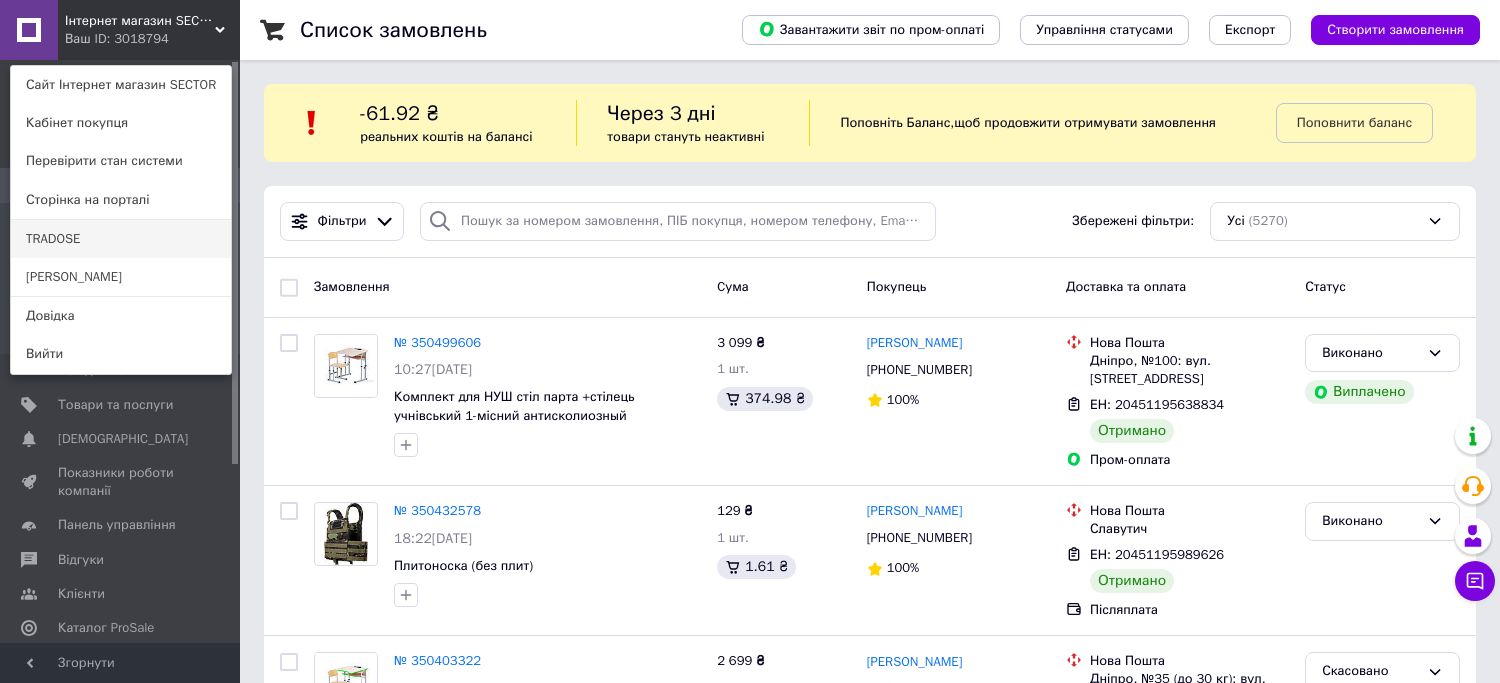 click on "TRADOSE" at bounding box center (121, 239) 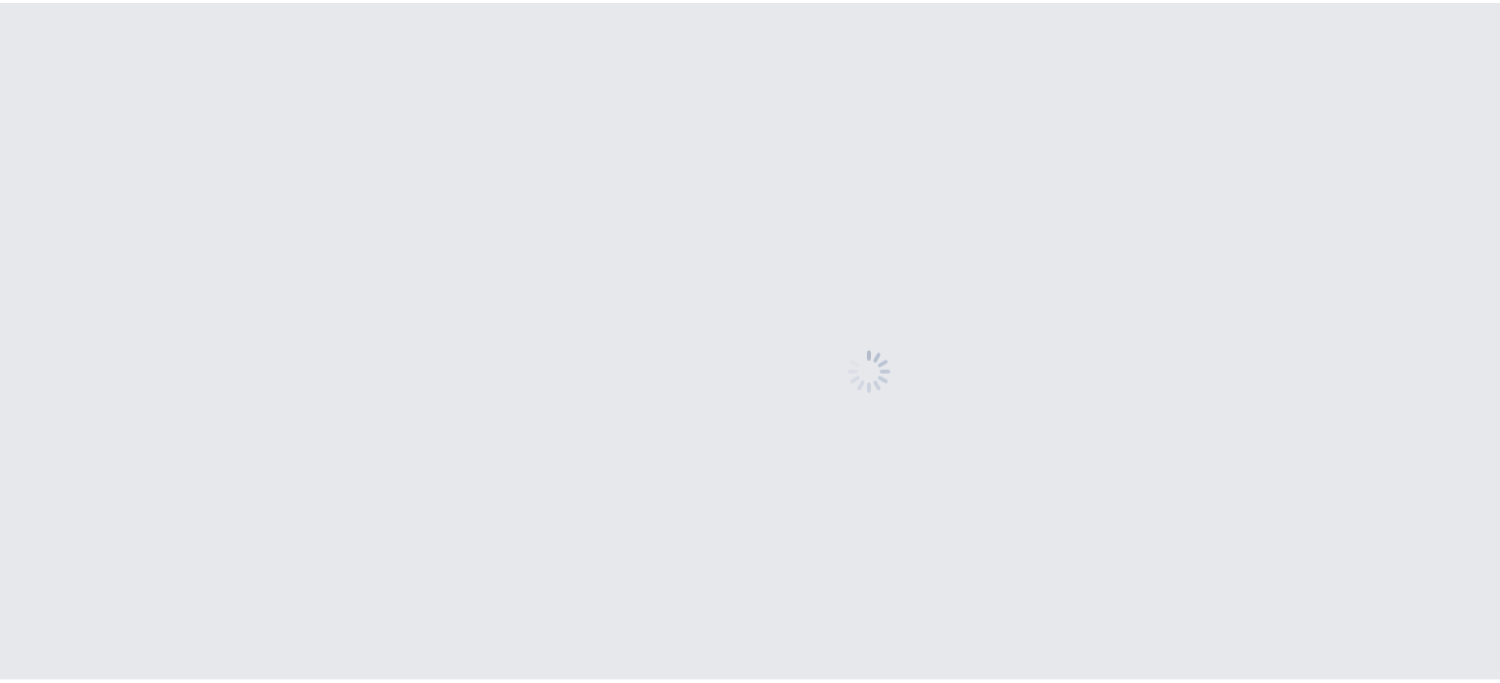 scroll, scrollTop: 0, scrollLeft: 0, axis: both 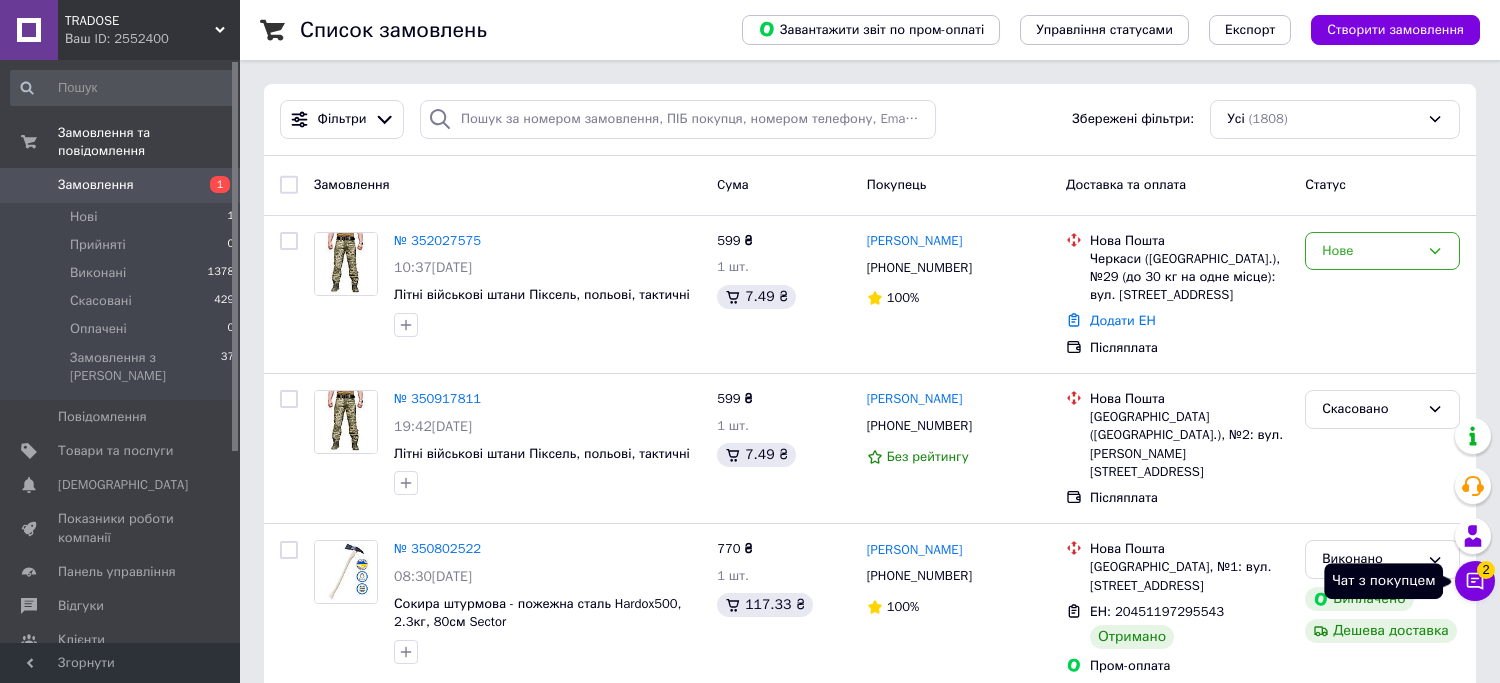 click 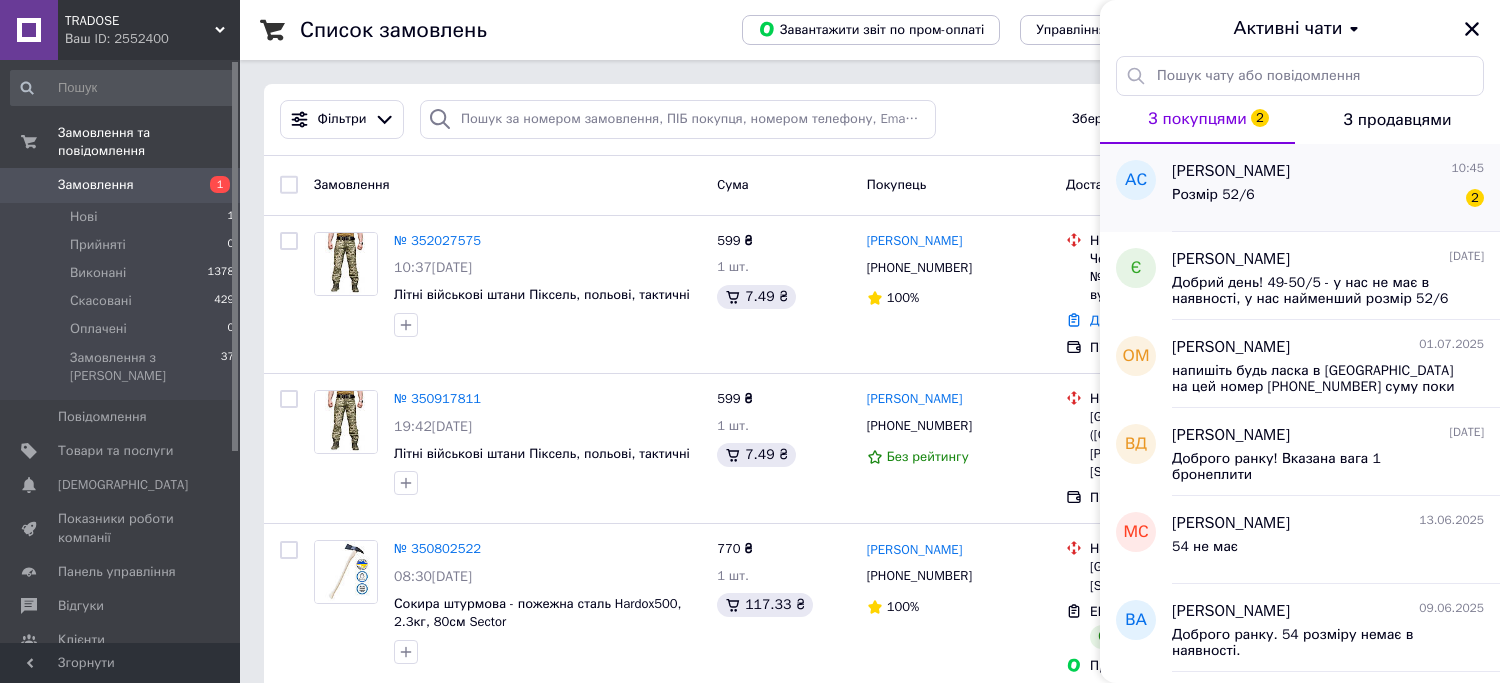 click on "Розмір 52/6 2" at bounding box center (1328, 199) 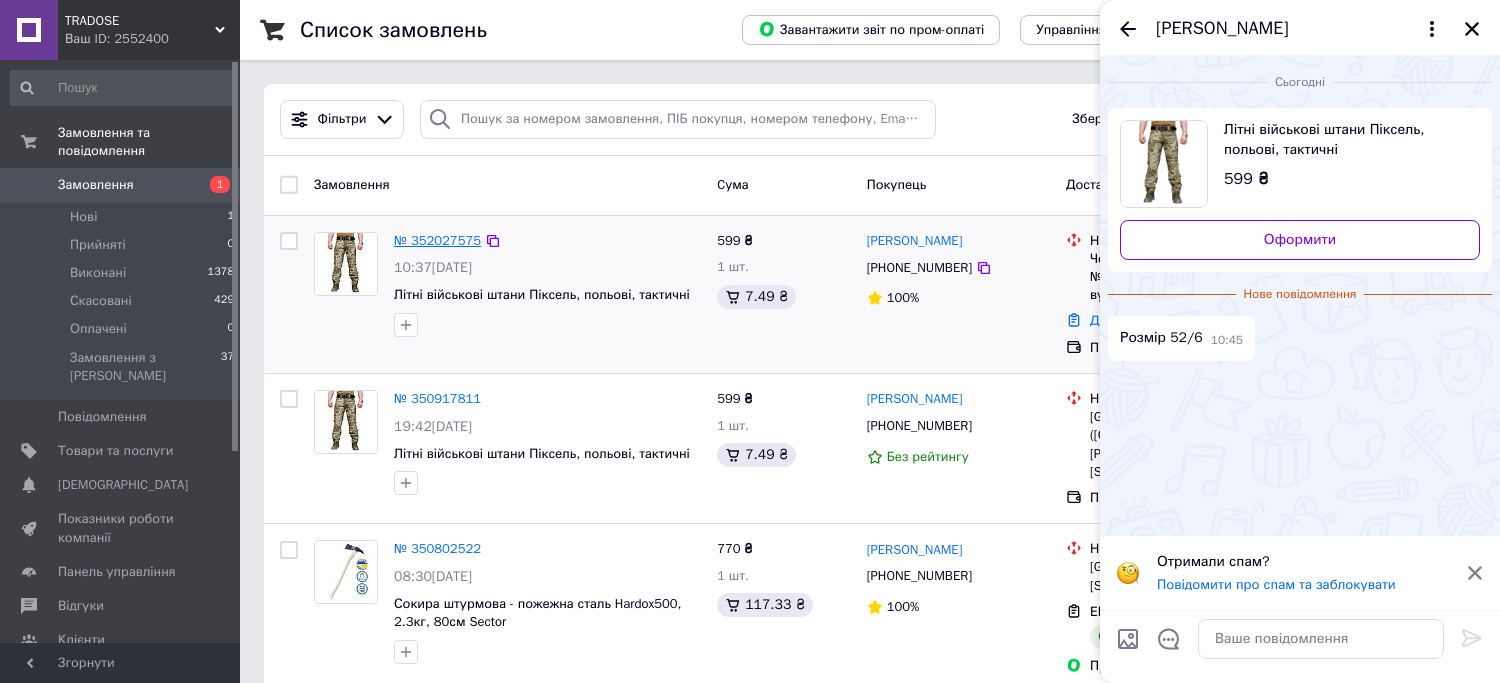 click on "№ 352027575" at bounding box center [437, 240] 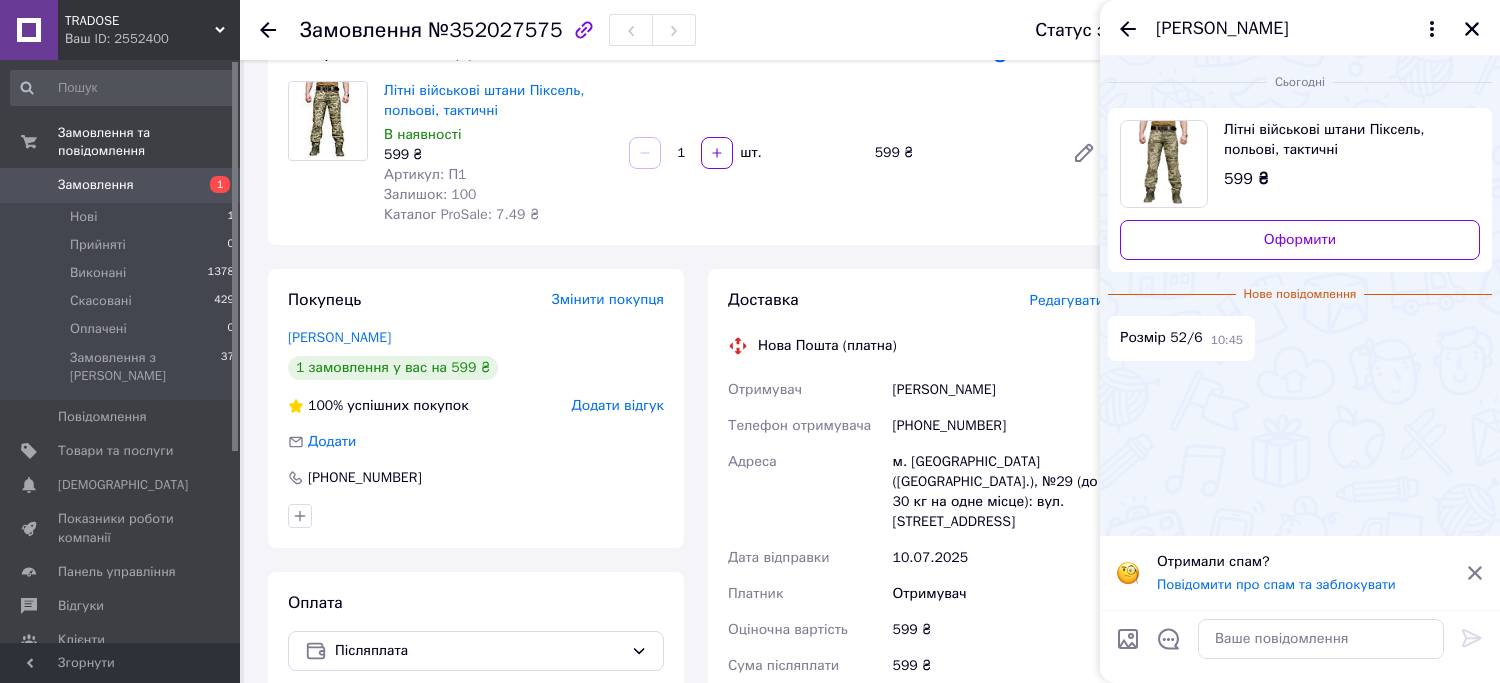 scroll, scrollTop: 200, scrollLeft: 0, axis: vertical 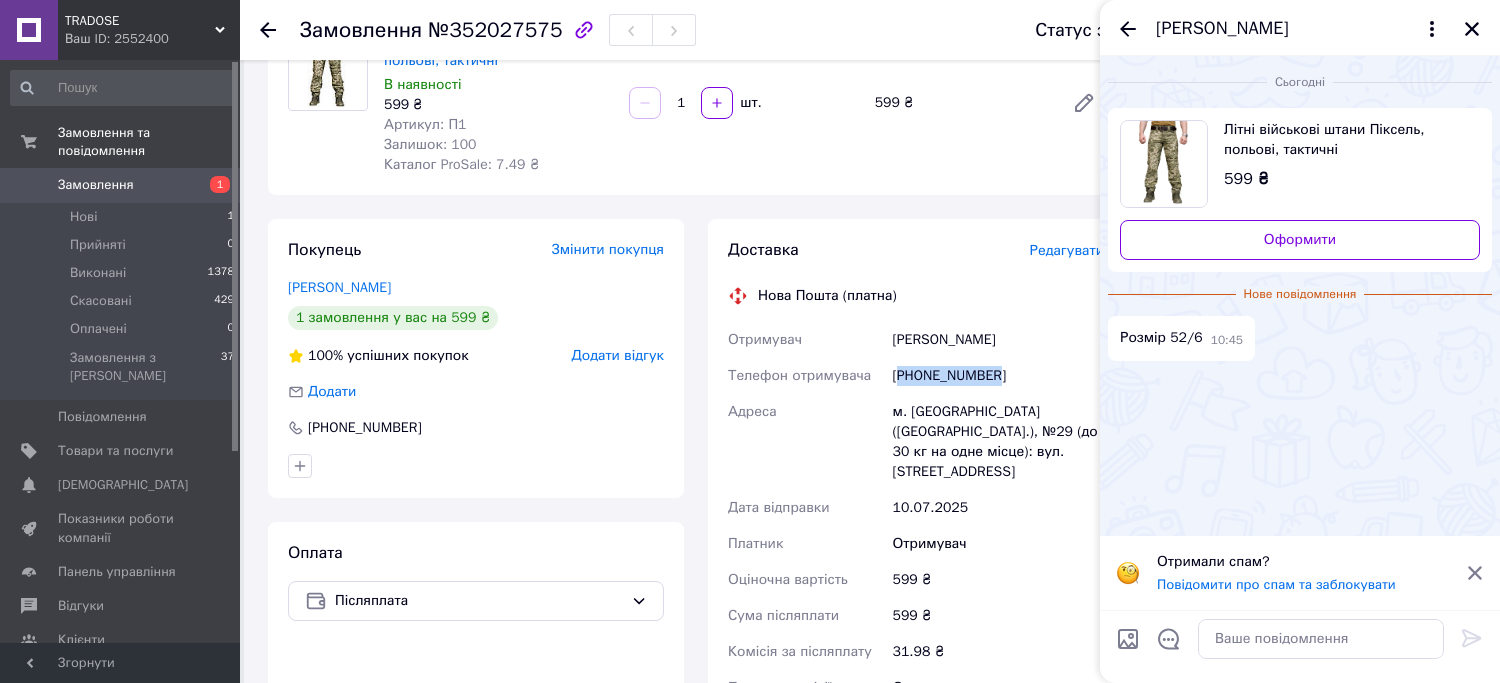 drag, startPoint x: 904, startPoint y: 374, endPoint x: 1008, endPoint y: 370, distance: 104.0769 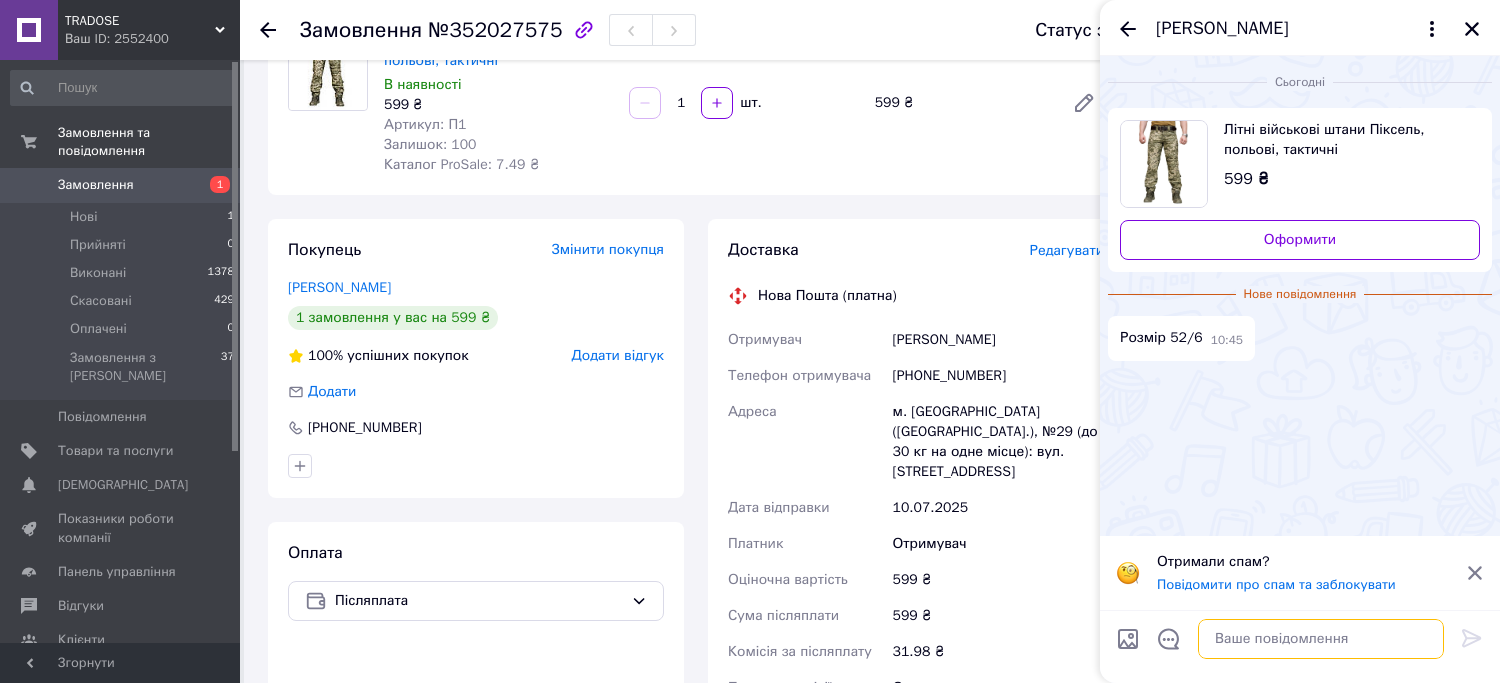 click at bounding box center [1321, 639] 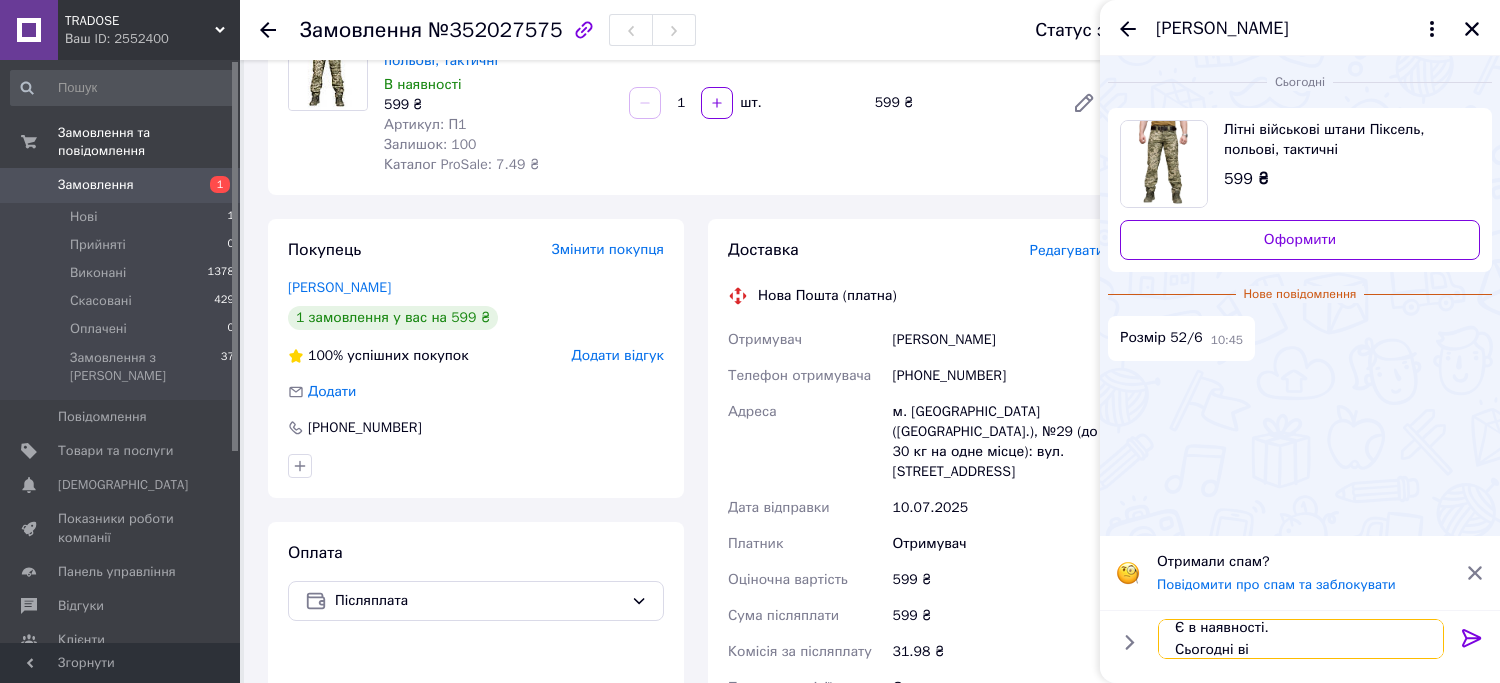 scroll, scrollTop: 24, scrollLeft: 0, axis: vertical 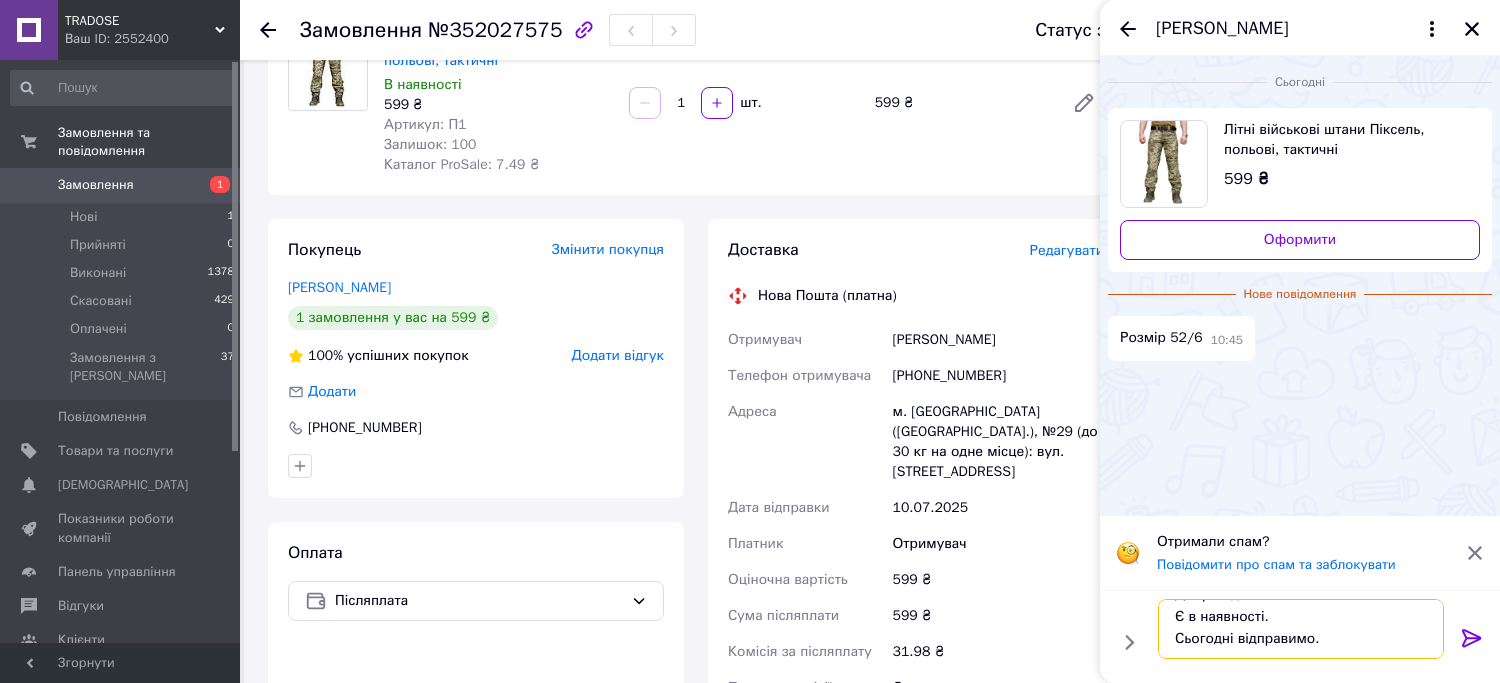 type on "Добрий день!
Є в наявності.
Сьогодні відправимо." 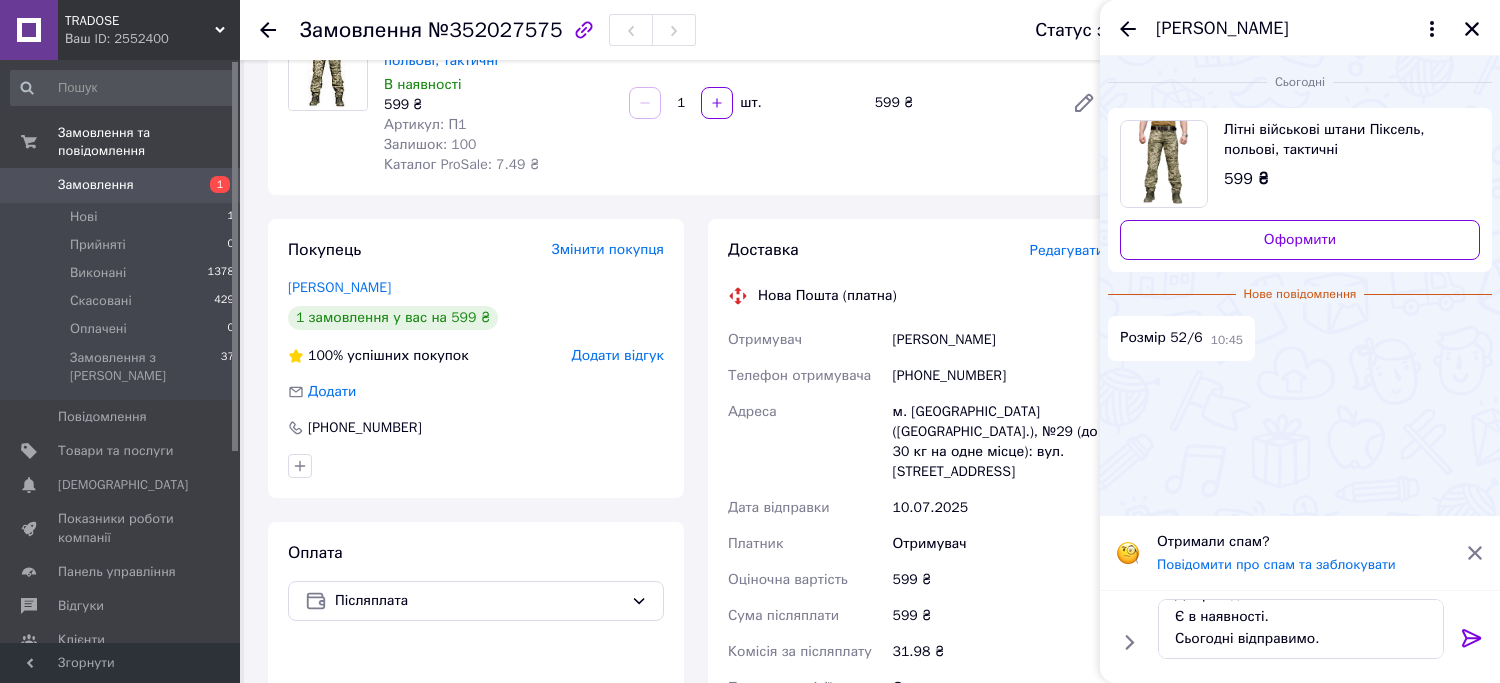 click 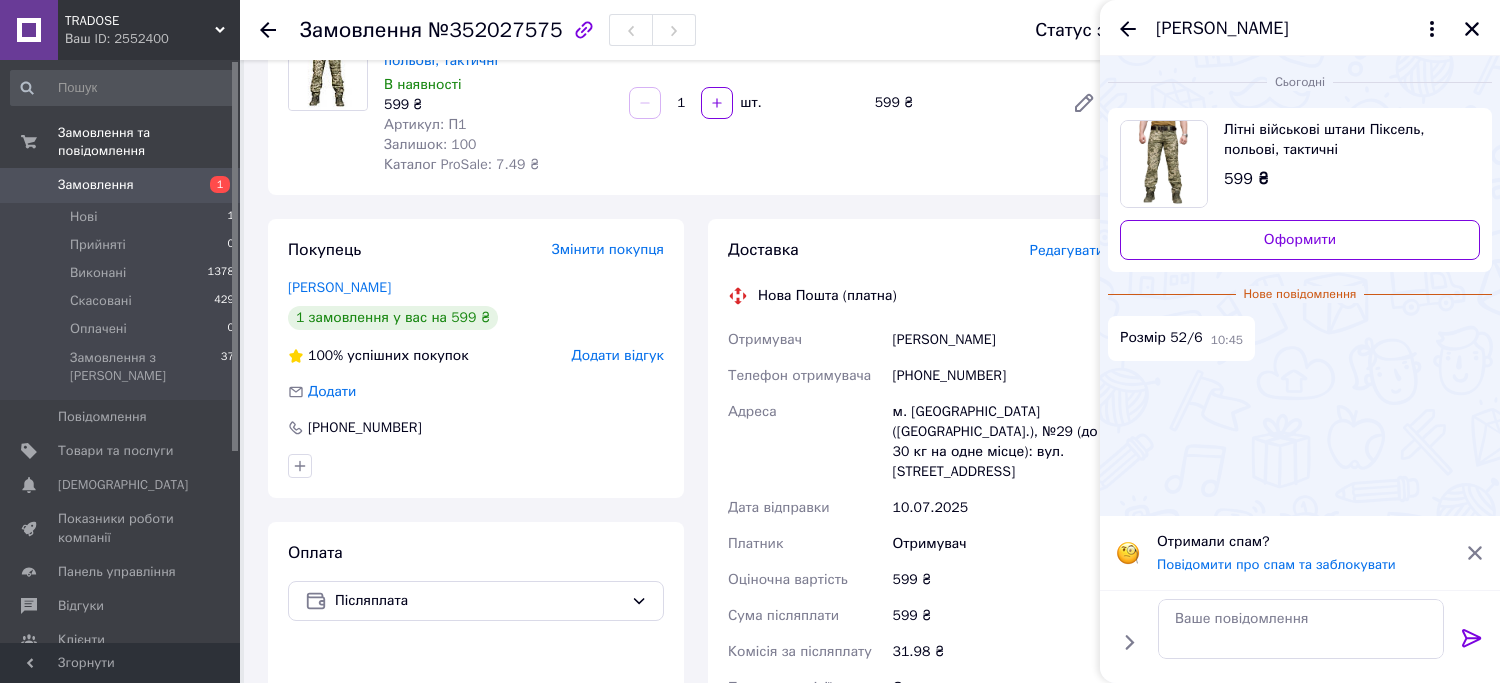 scroll, scrollTop: 0, scrollLeft: 0, axis: both 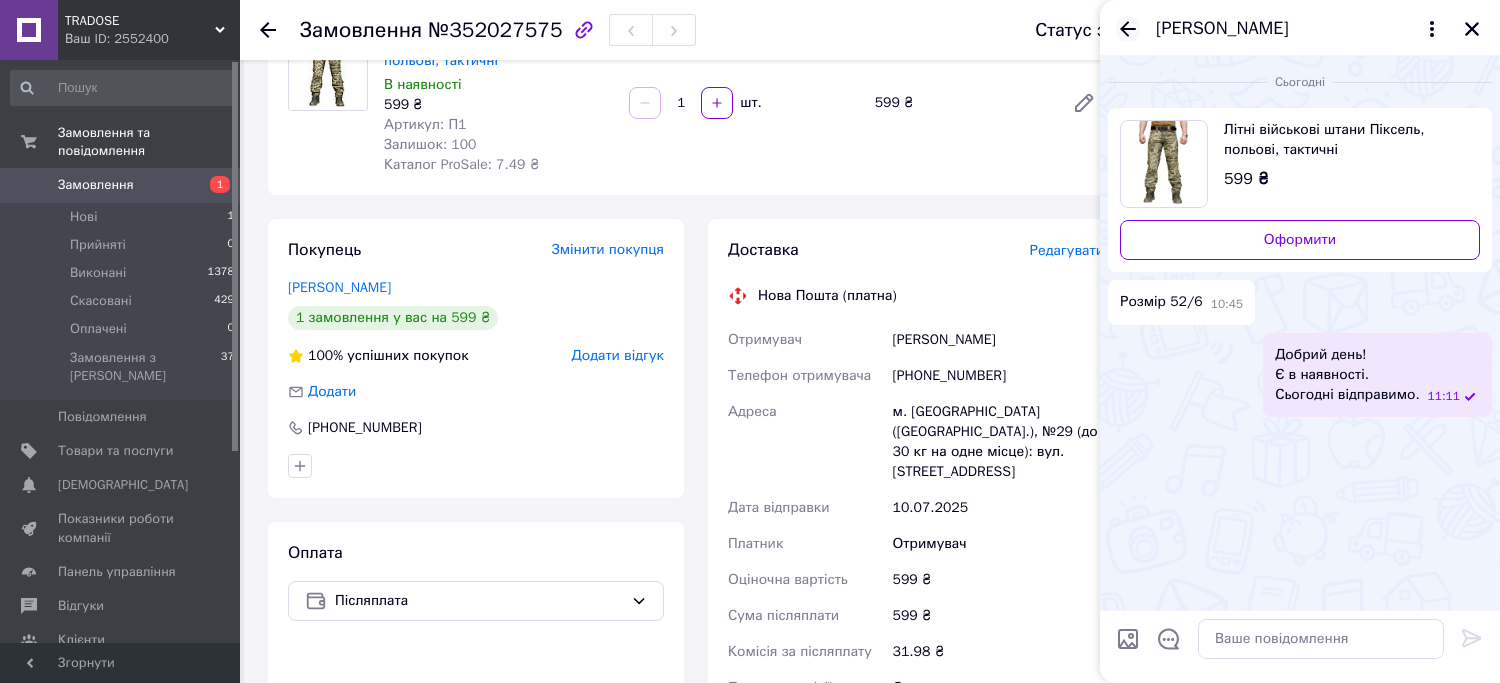 click 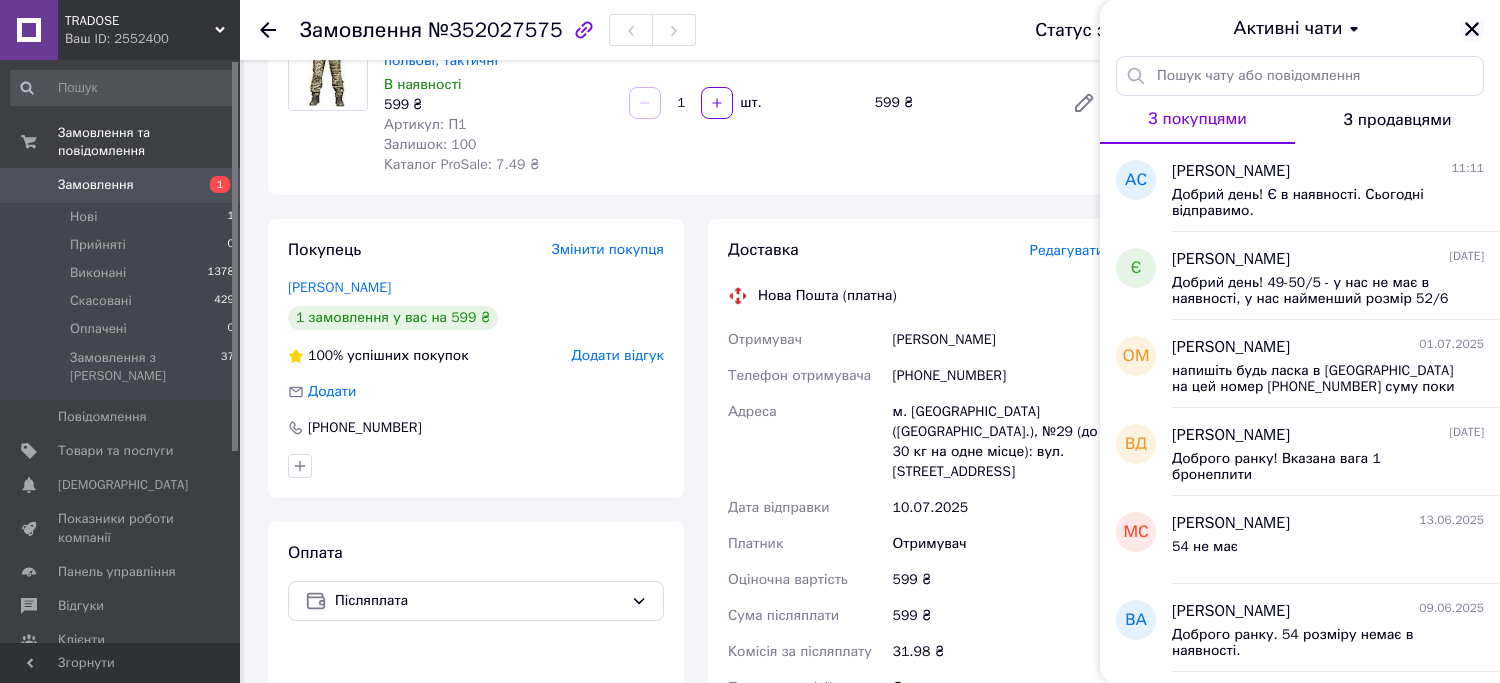 click 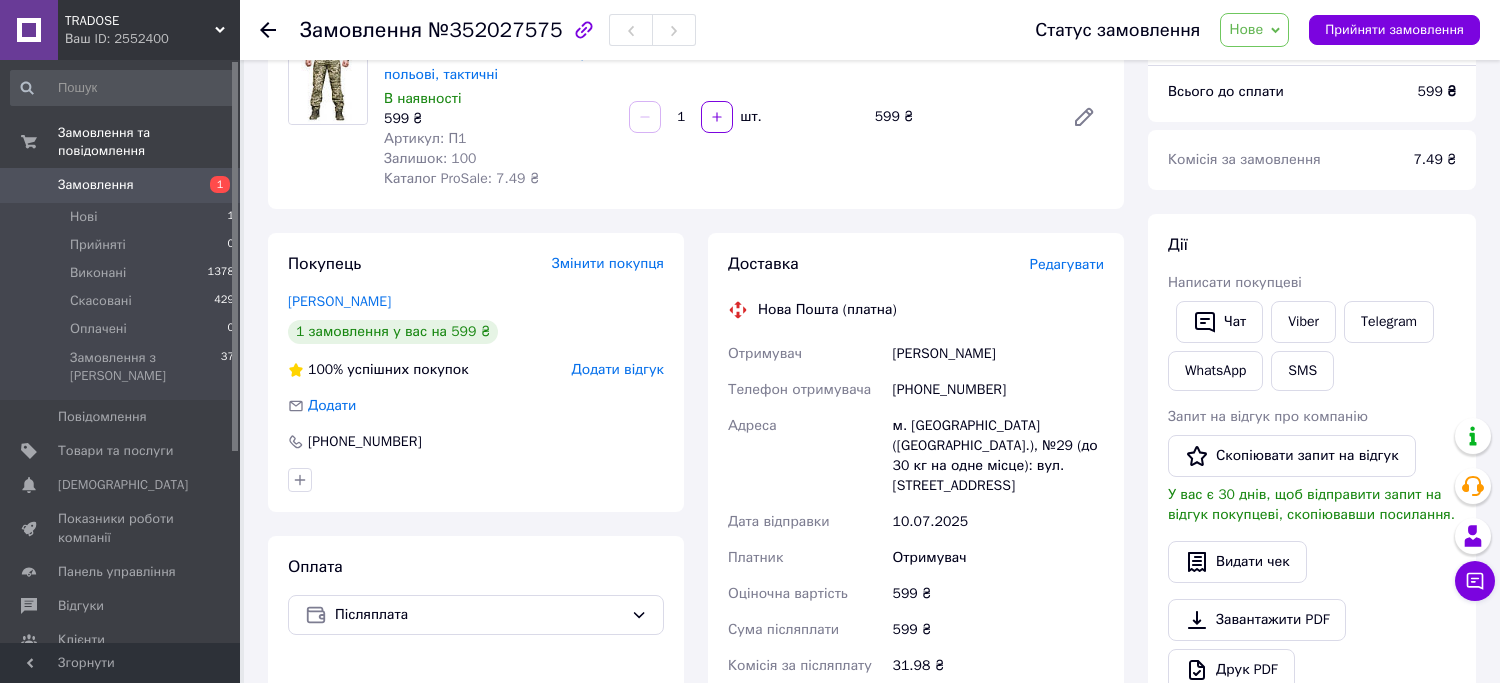 scroll, scrollTop: 0, scrollLeft: 0, axis: both 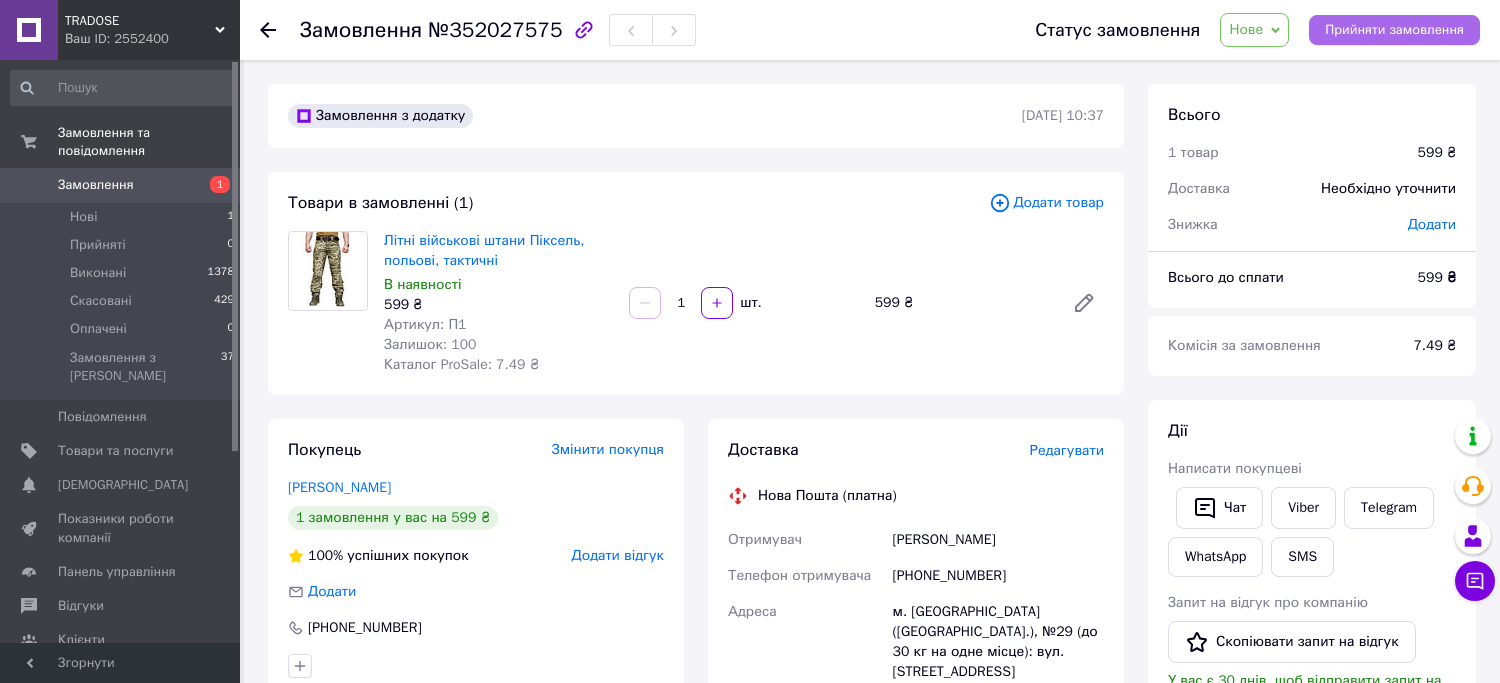 click on "Прийняти замовлення" at bounding box center (1394, 30) 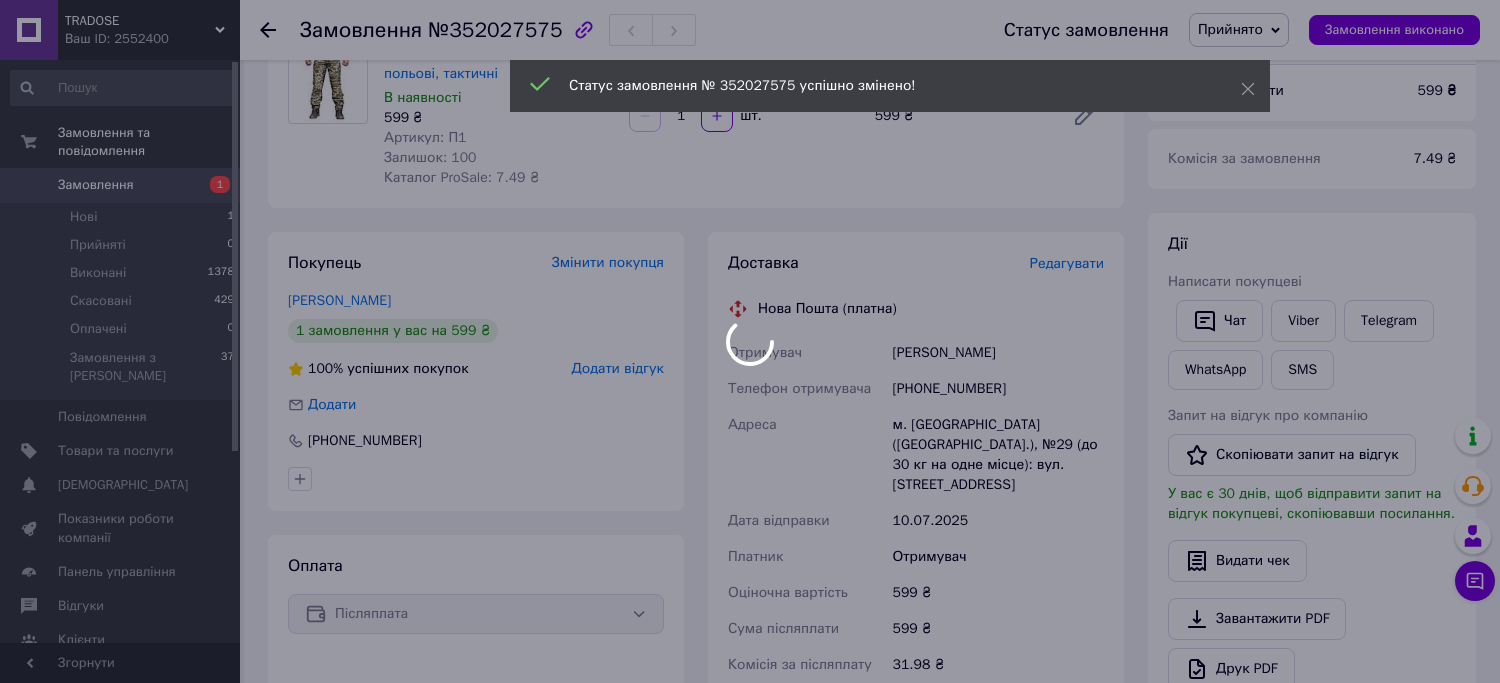 scroll, scrollTop: 200, scrollLeft: 0, axis: vertical 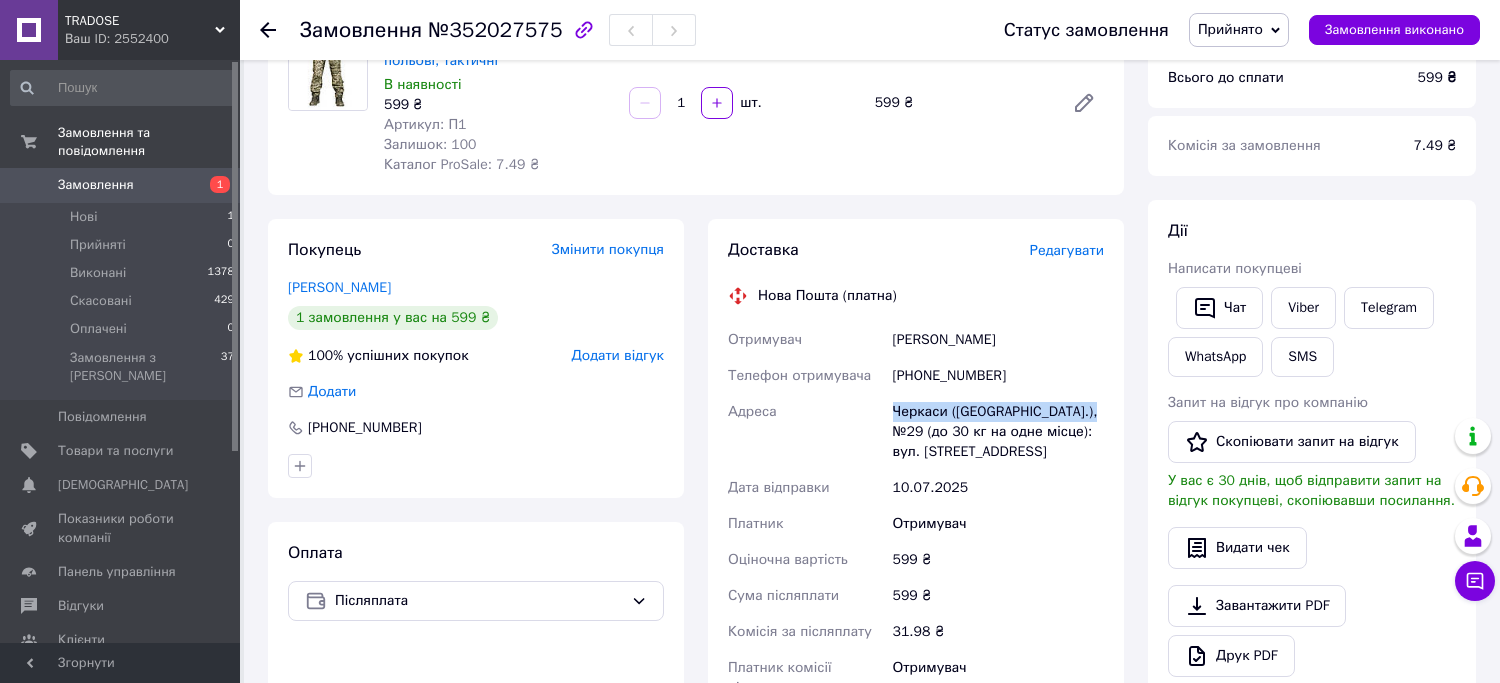 drag, startPoint x: 892, startPoint y: 414, endPoint x: 1104, endPoint y: 400, distance: 212.46176 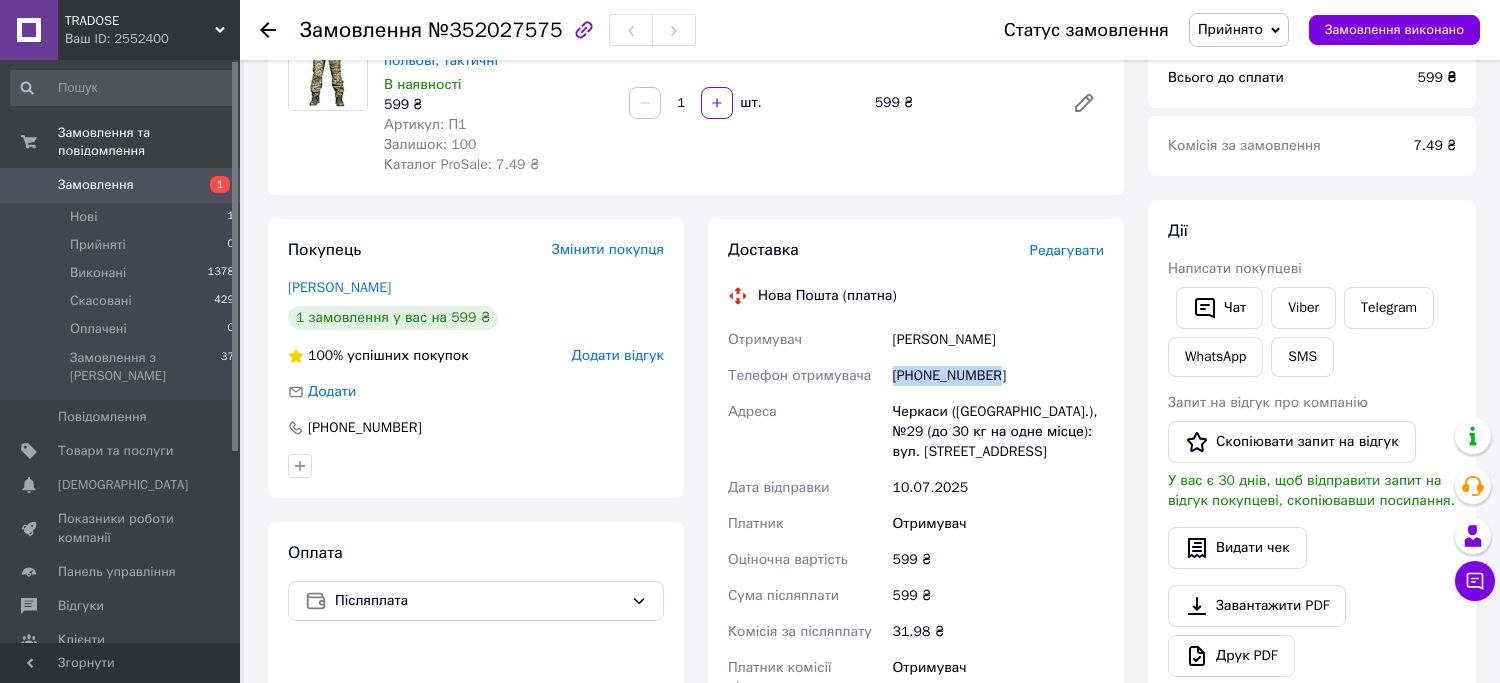 drag, startPoint x: 896, startPoint y: 373, endPoint x: 1065, endPoint y: 375, distance: 169.01184 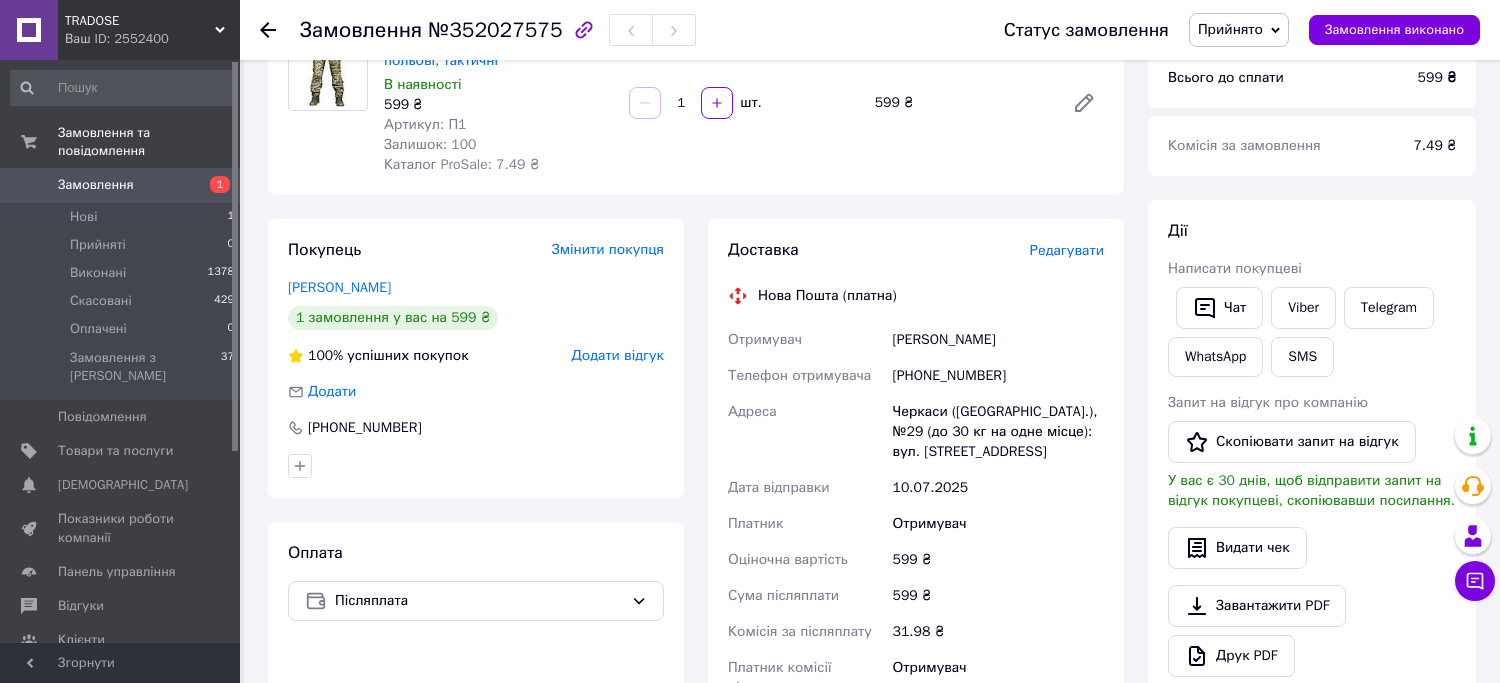click 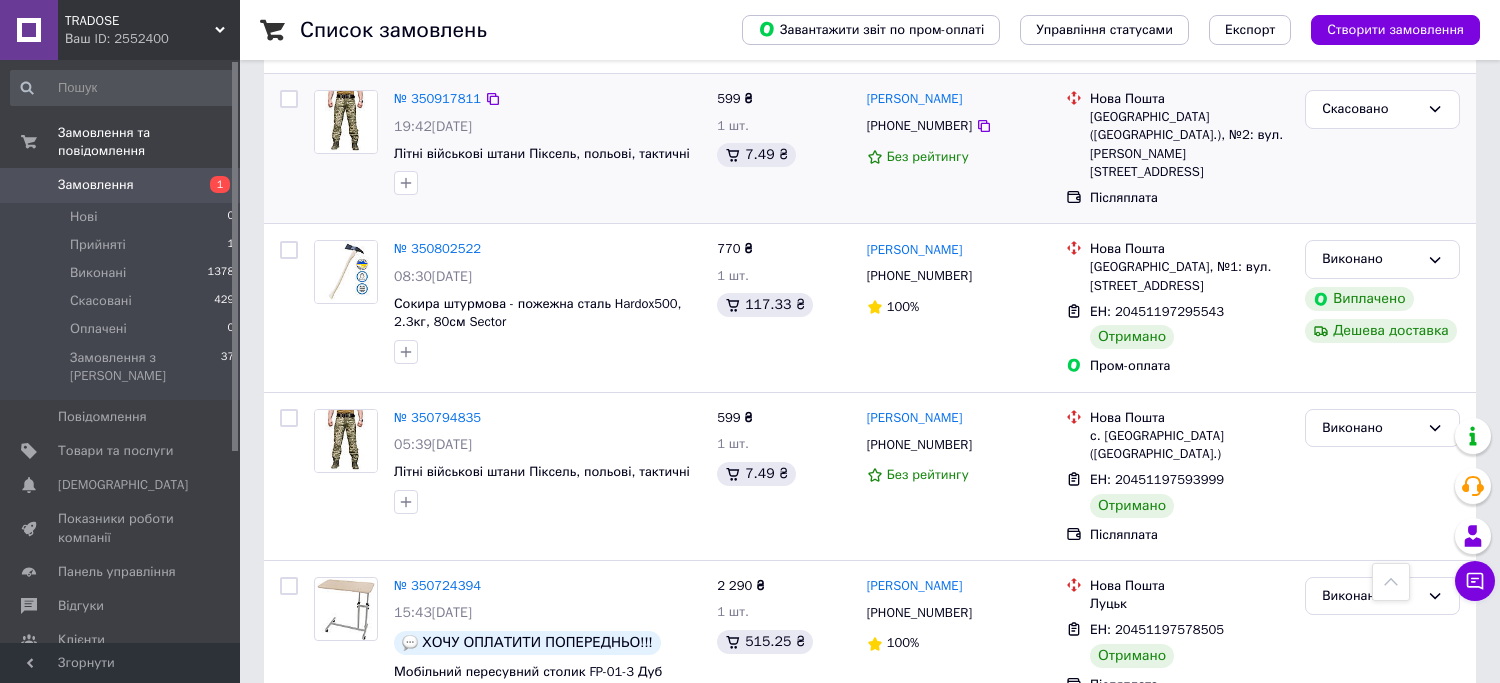 scroll, scrollTop: 0, scrollLeft: 0, axis: both 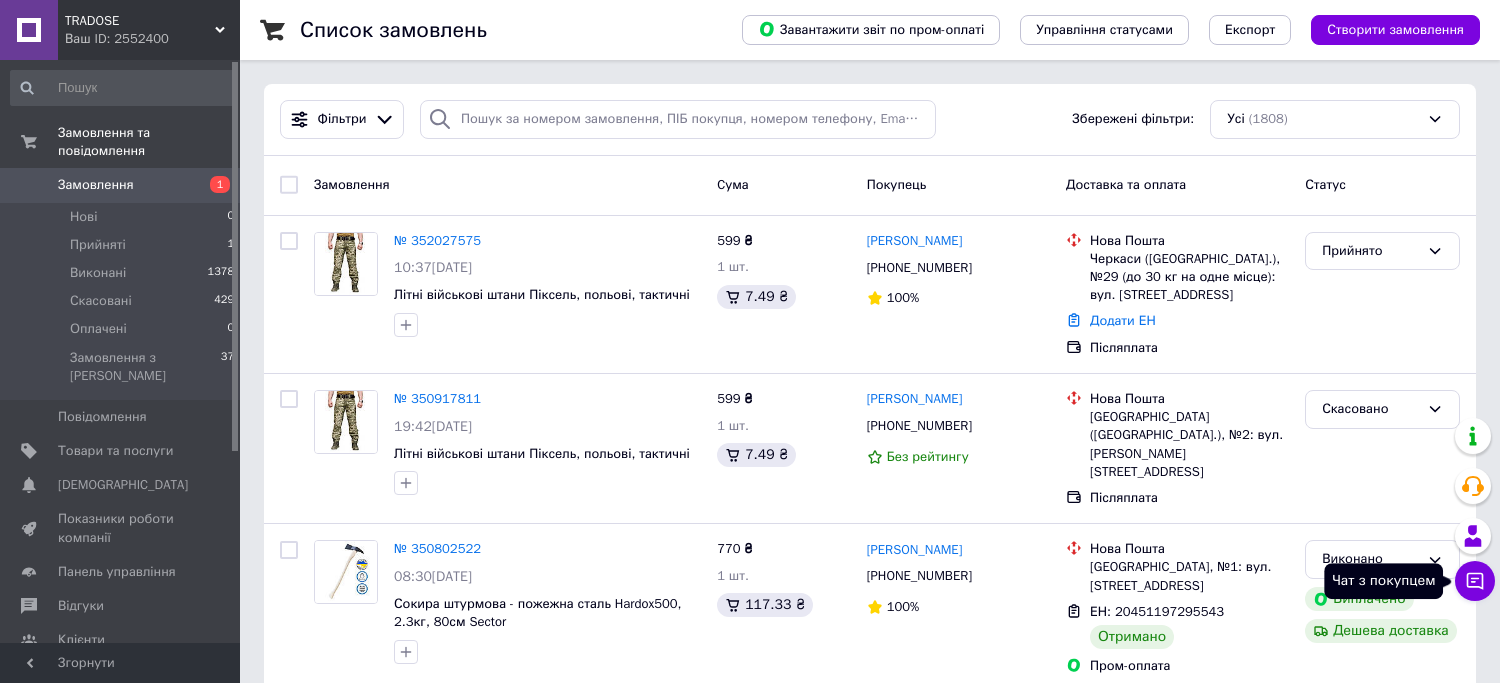 click on "Чат з покупцем" at bounding box center (1475, 581) 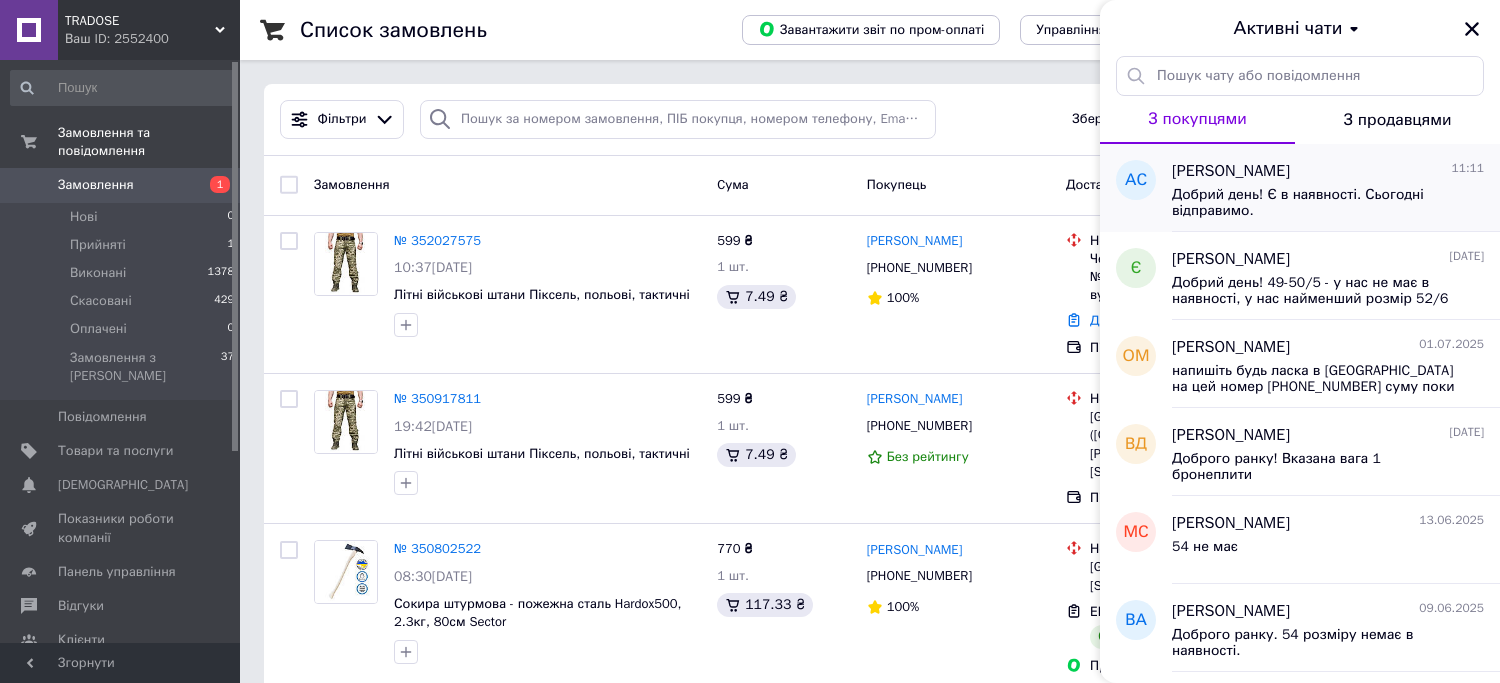 click on "Добрий день!
Є в наявності.
Сьогодні відправимо." at bounding box center [1328, 201] 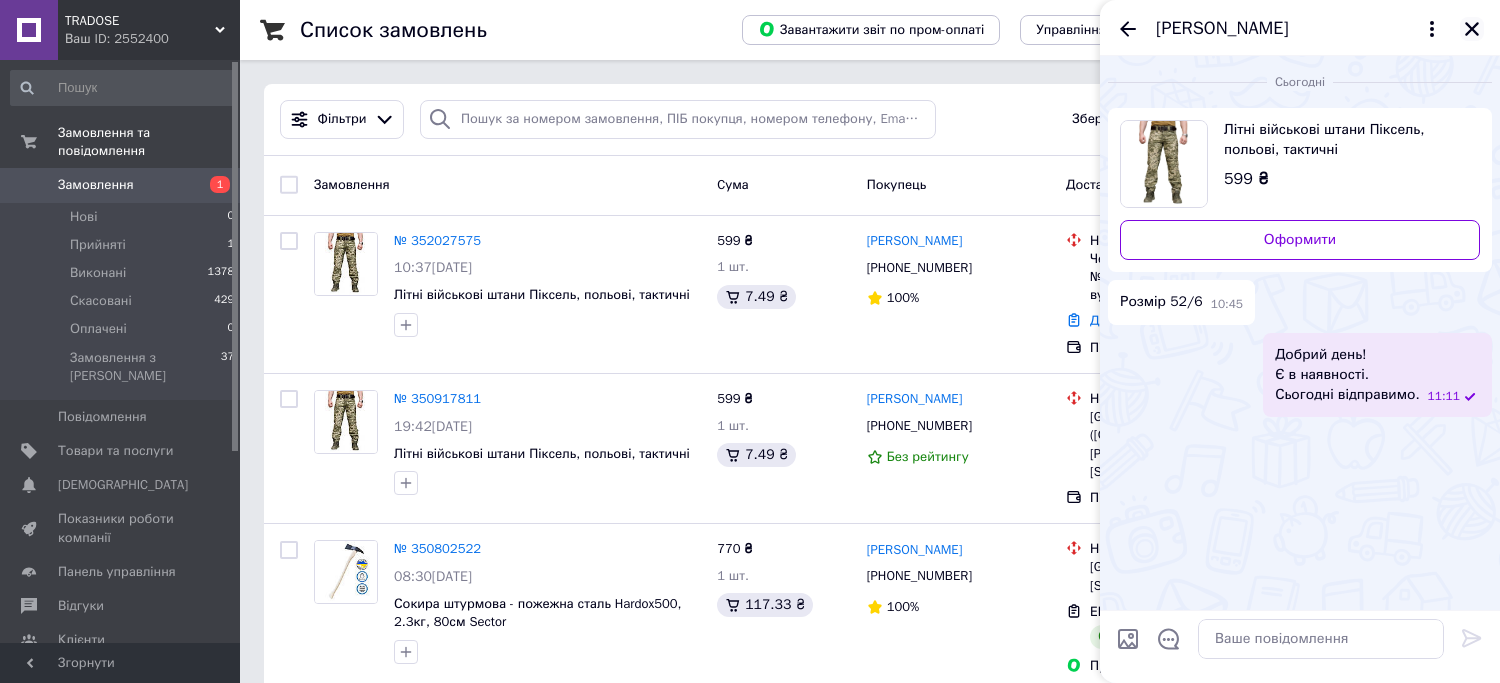 click 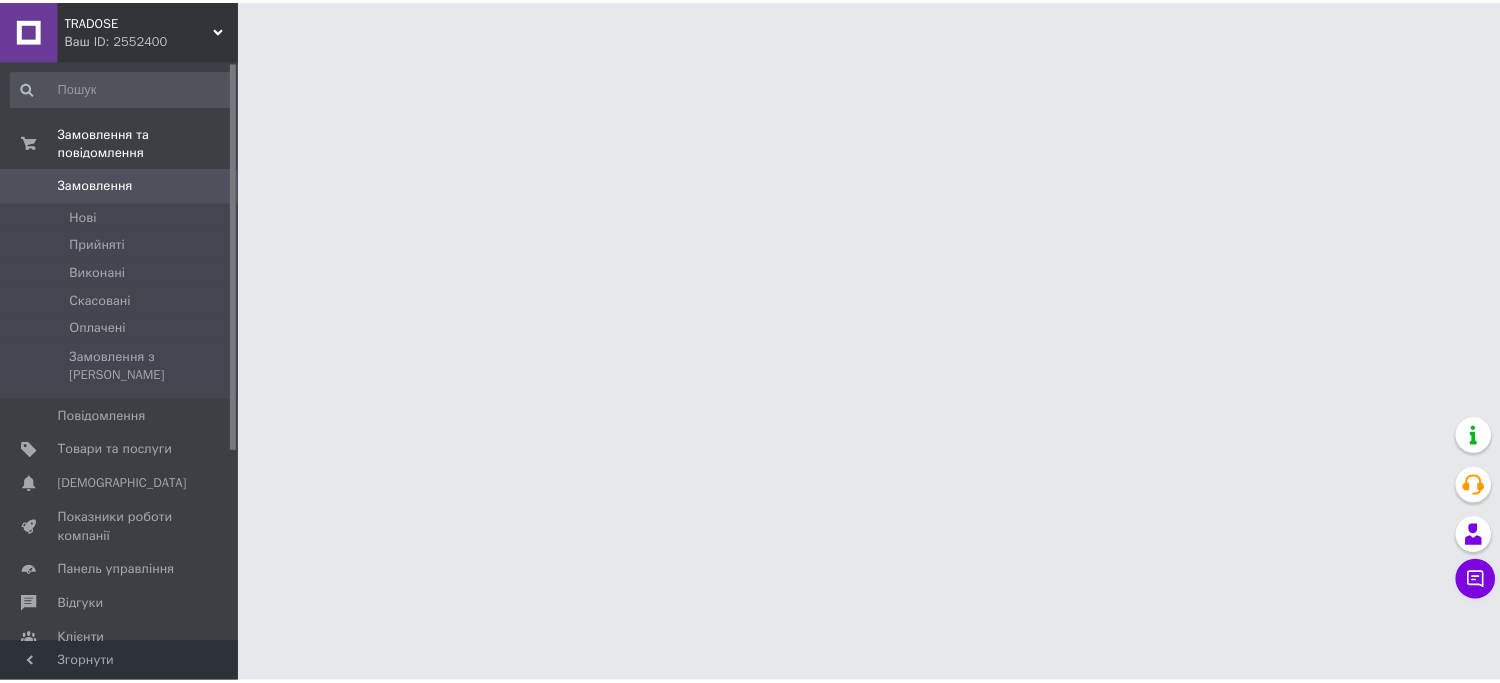 scroll, scrollTop: 0, scrollLeft: 0, axis: both 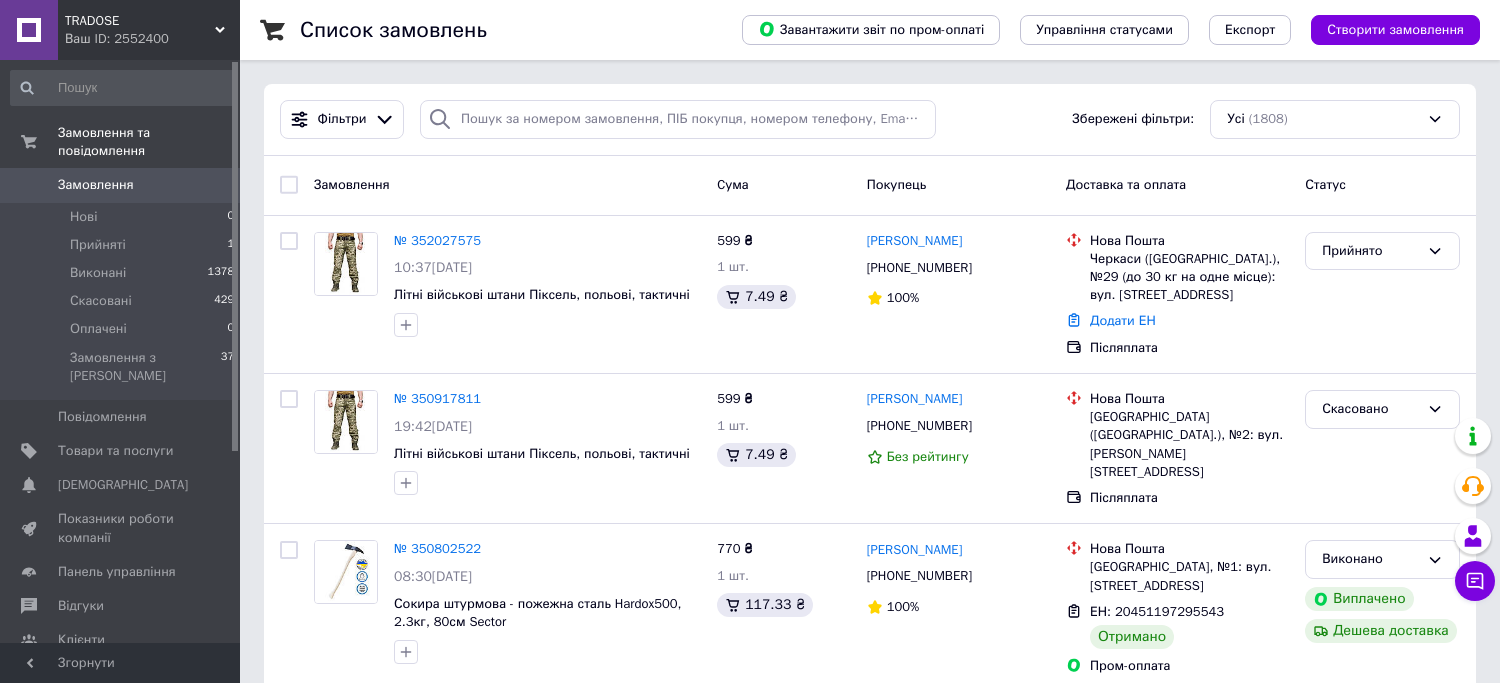 click 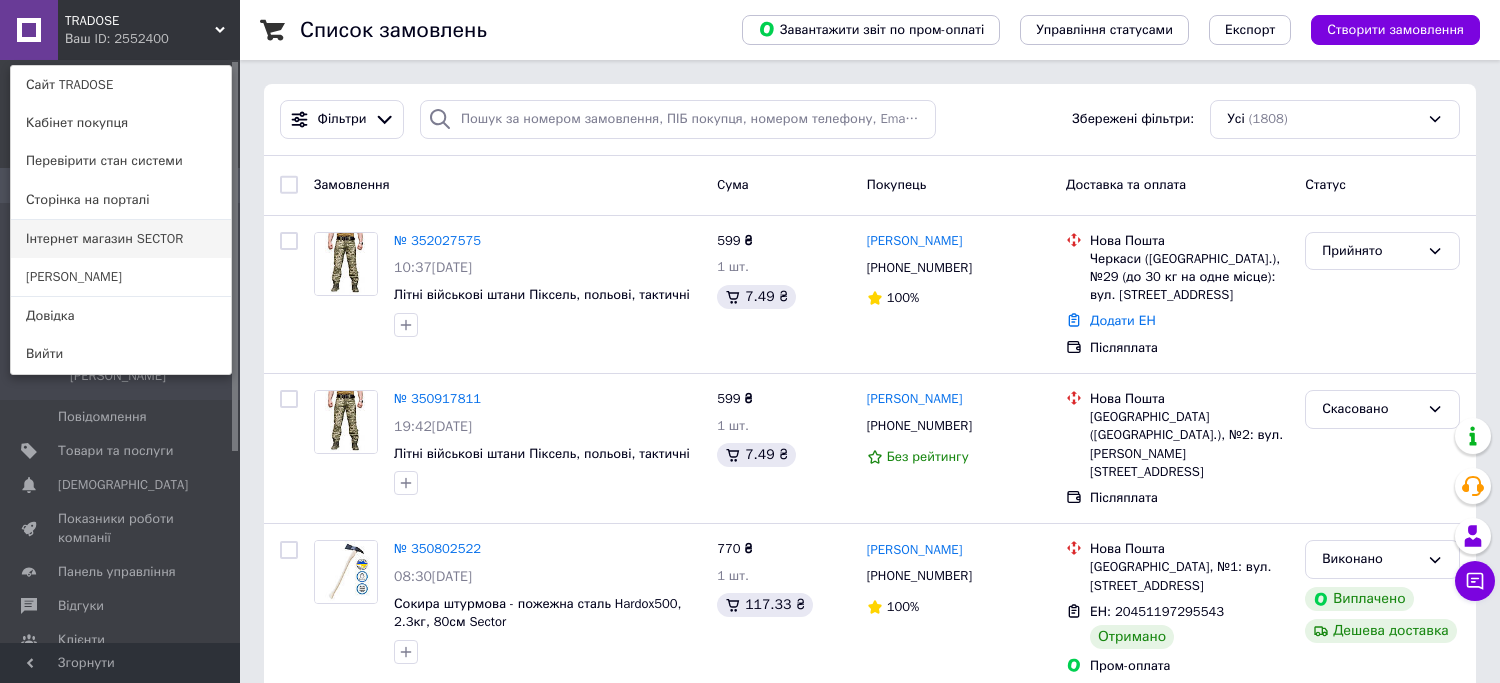 click on "Інтернет магазин SECTOR" at bounding box center (121, 239) 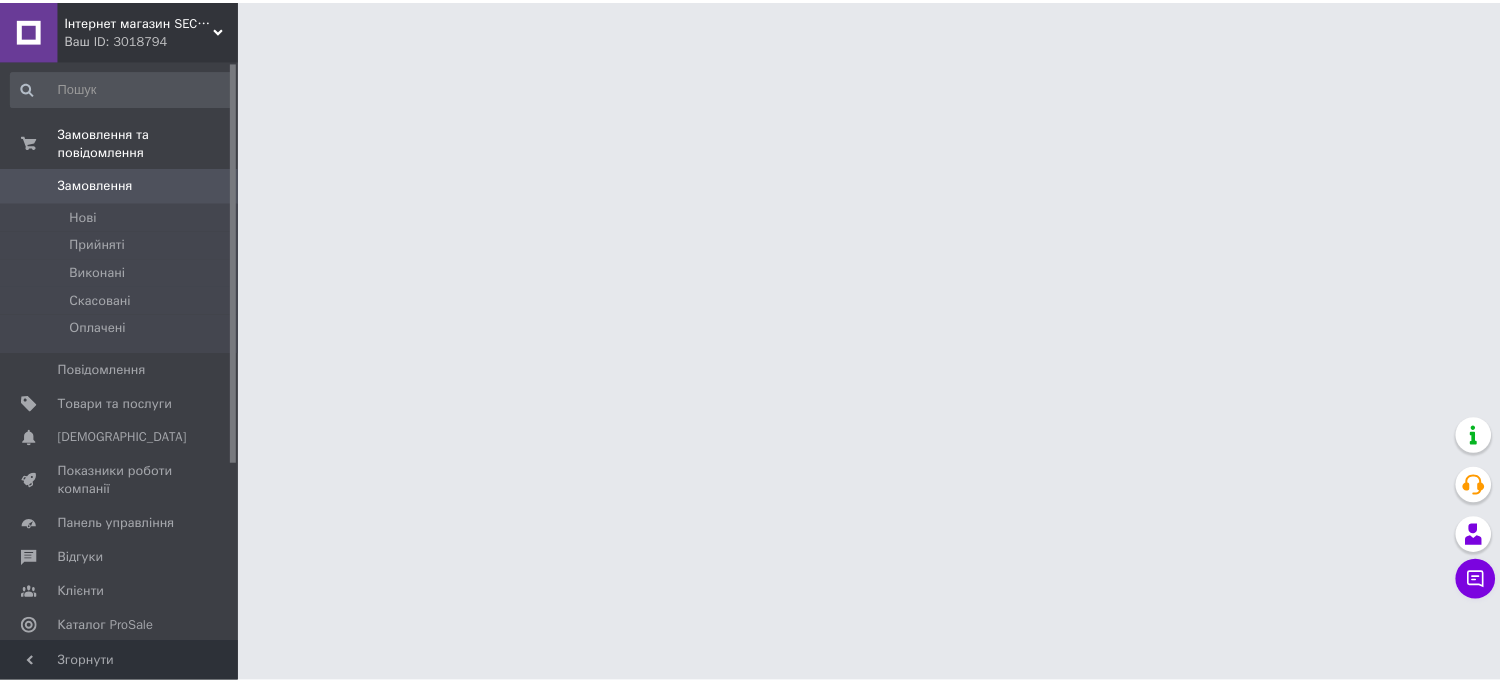 scroll, scrollTop: 0, scrollLeft: 0, axis: both 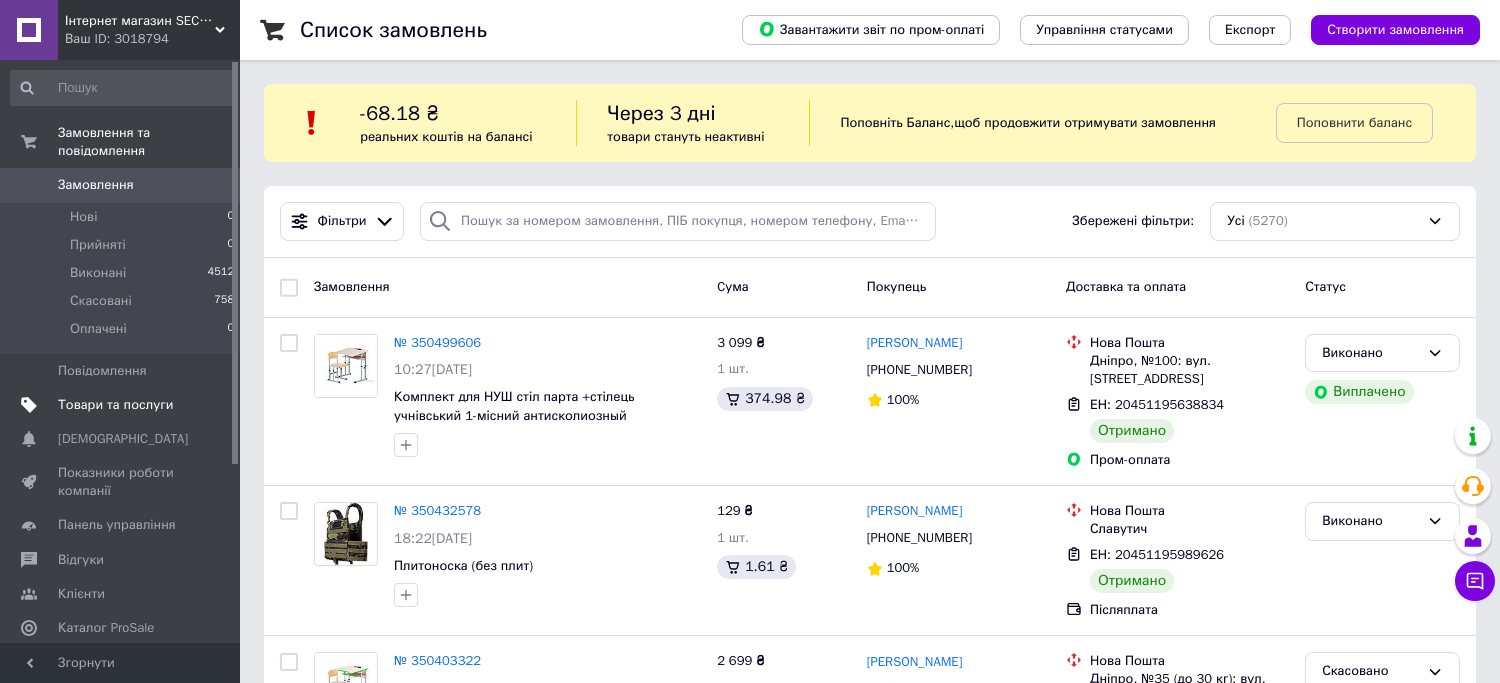 click on "Товари та послуги" at bounding box center [115, 405] 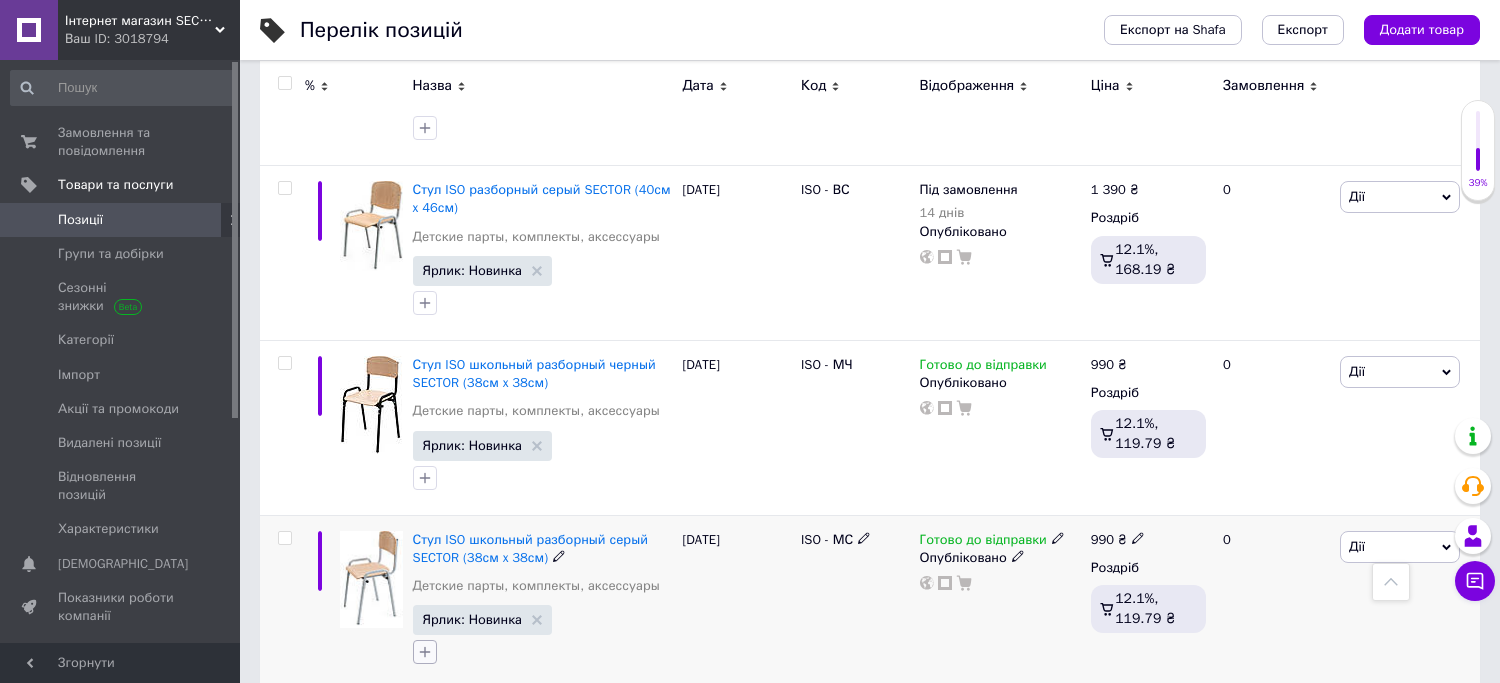 scroll, scrollTop: 3238, scrollLeft: 0, axis: vertical 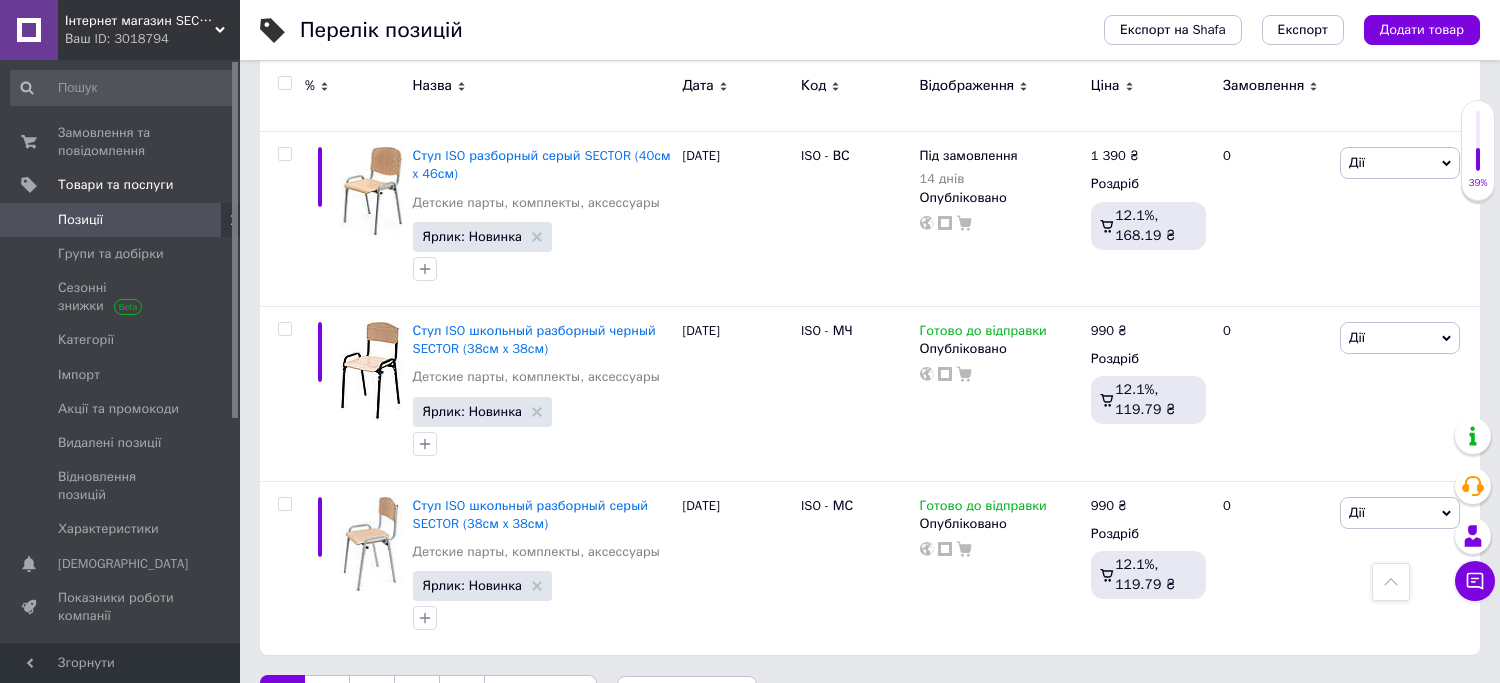 click on "2" at bounding box center (327, 696) 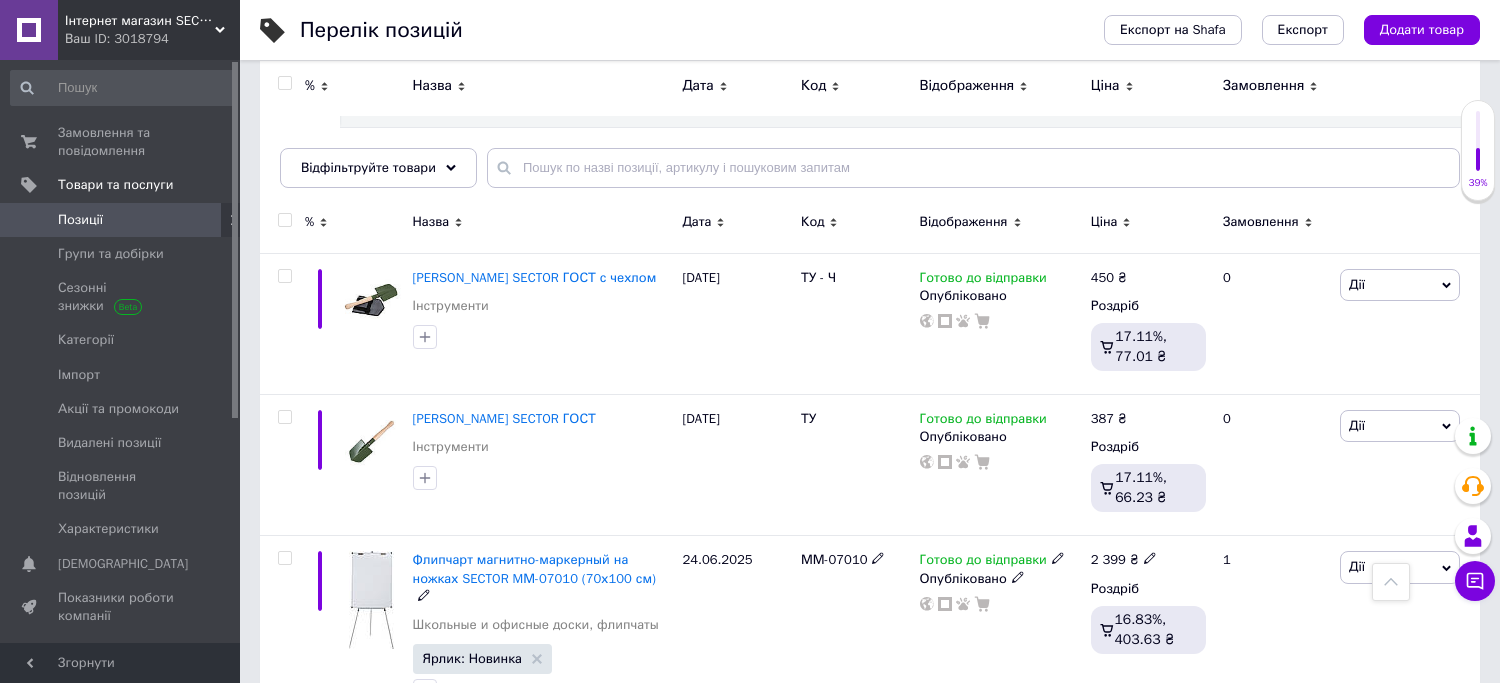scroll, scrollTop: 0, scrollLeft: 0, axis: both 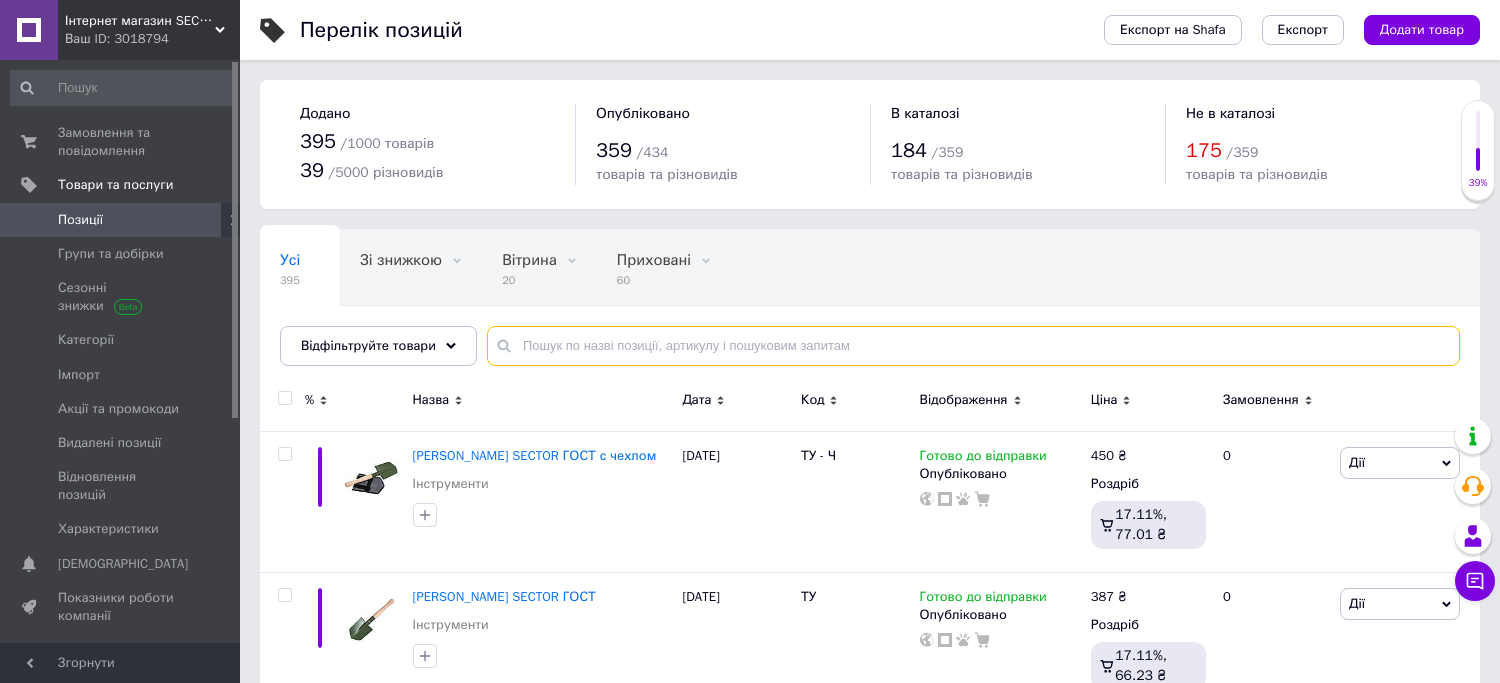 click at bounding box center [973, 346] 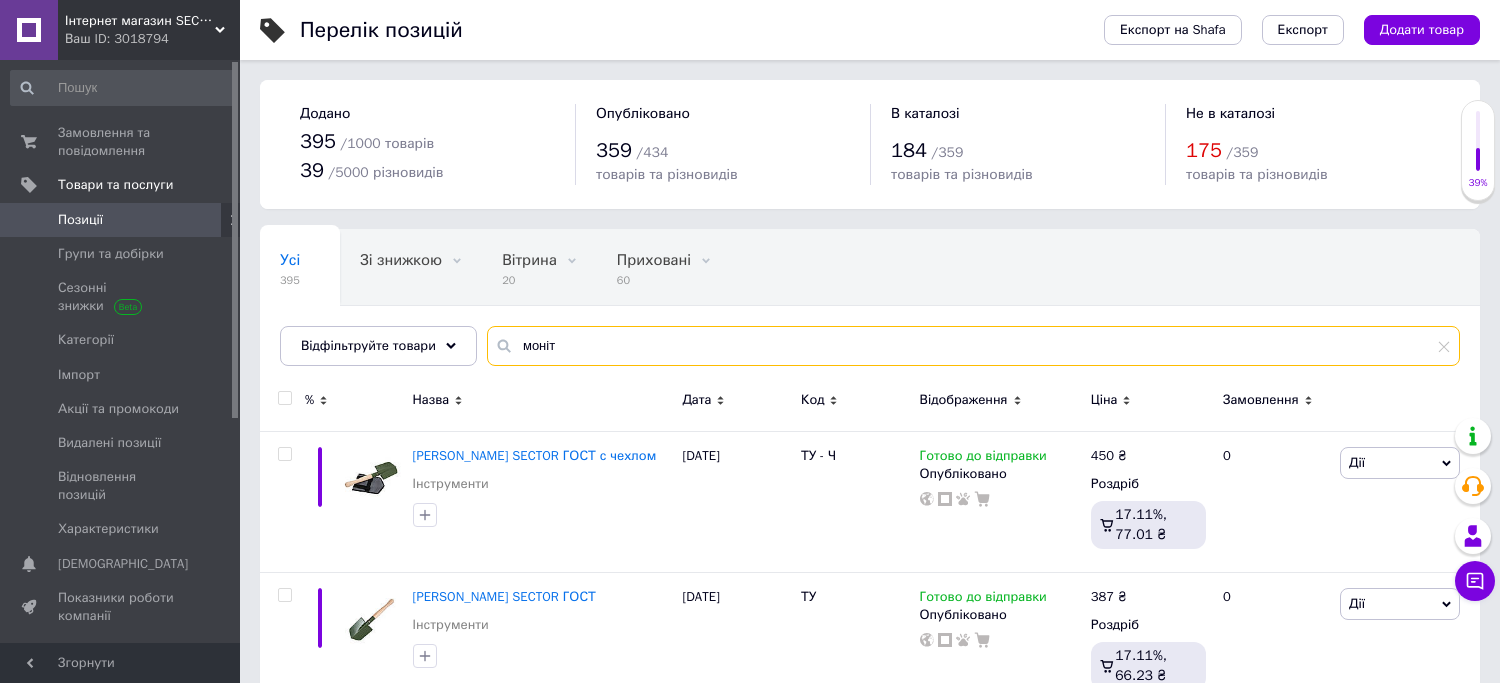 type on "моніт" 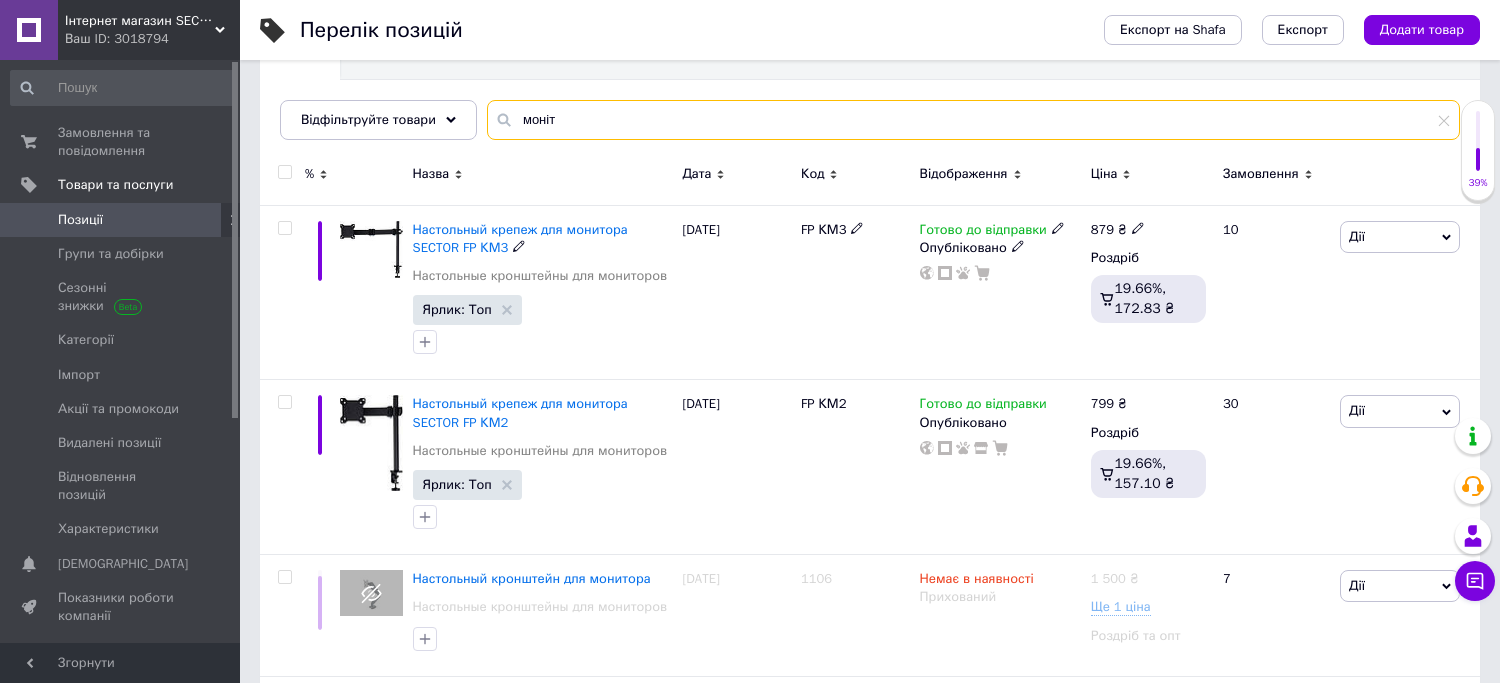 scroll, scrollTop: 400, scrollLeft: 0, axis: vertical 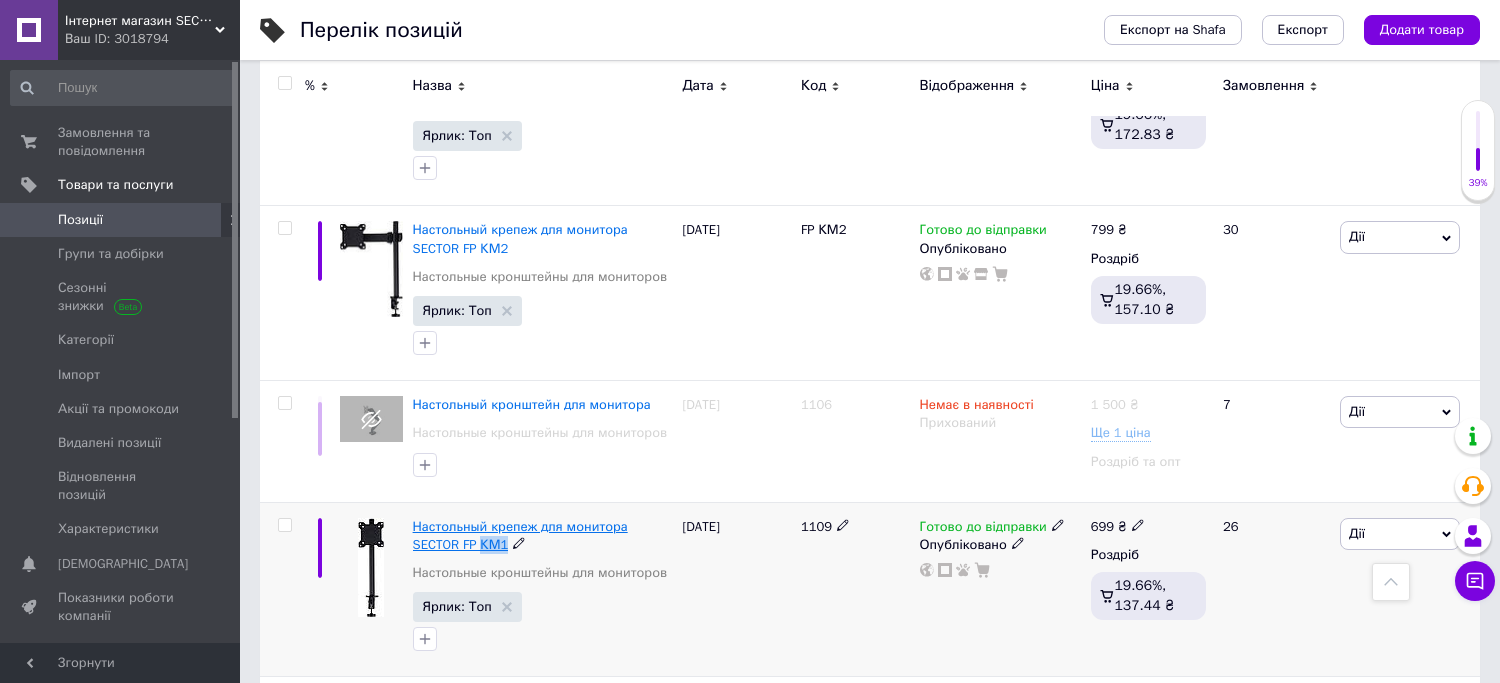 drag, startPoint x: 429, startPoint y: 547, endPoint x: 455, endPoint y: 547, distance: 26 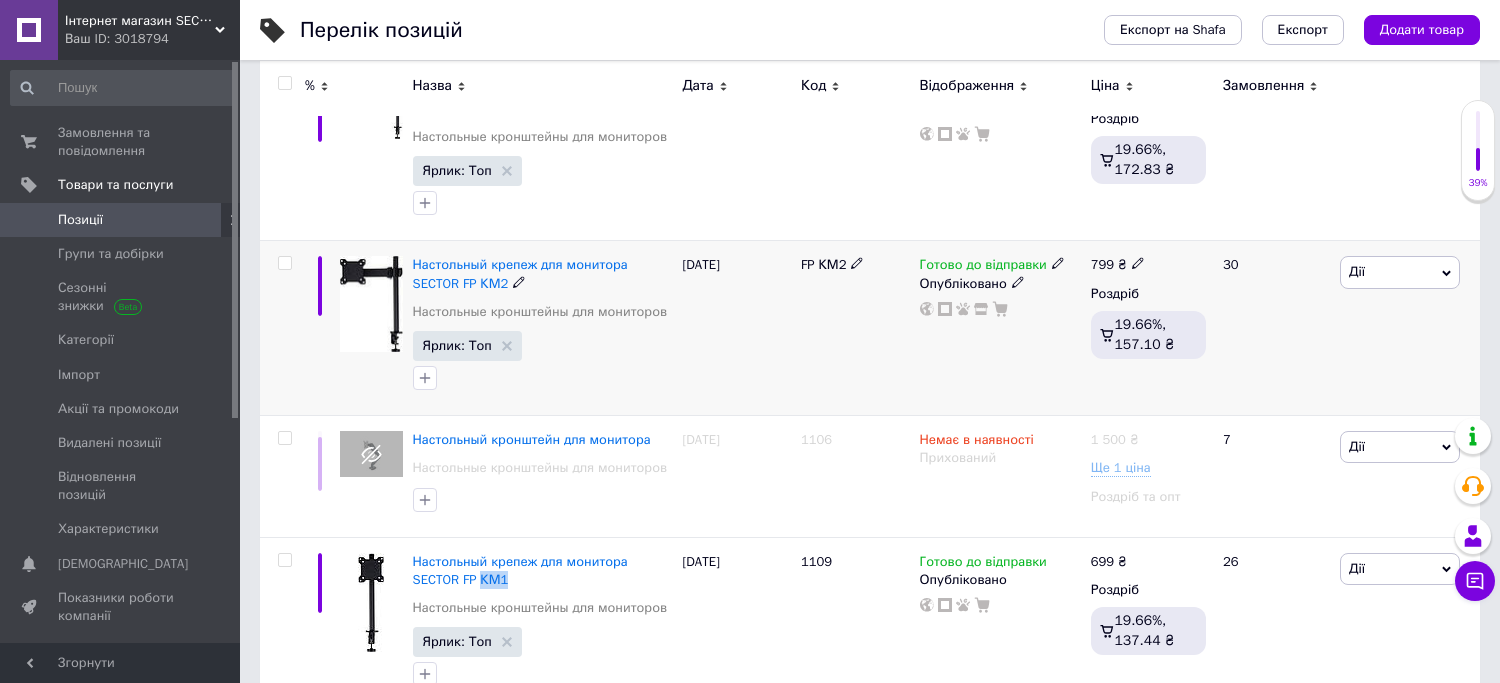 scroll, scrollTop: 400, scrollLeft: 0, axis: vertical 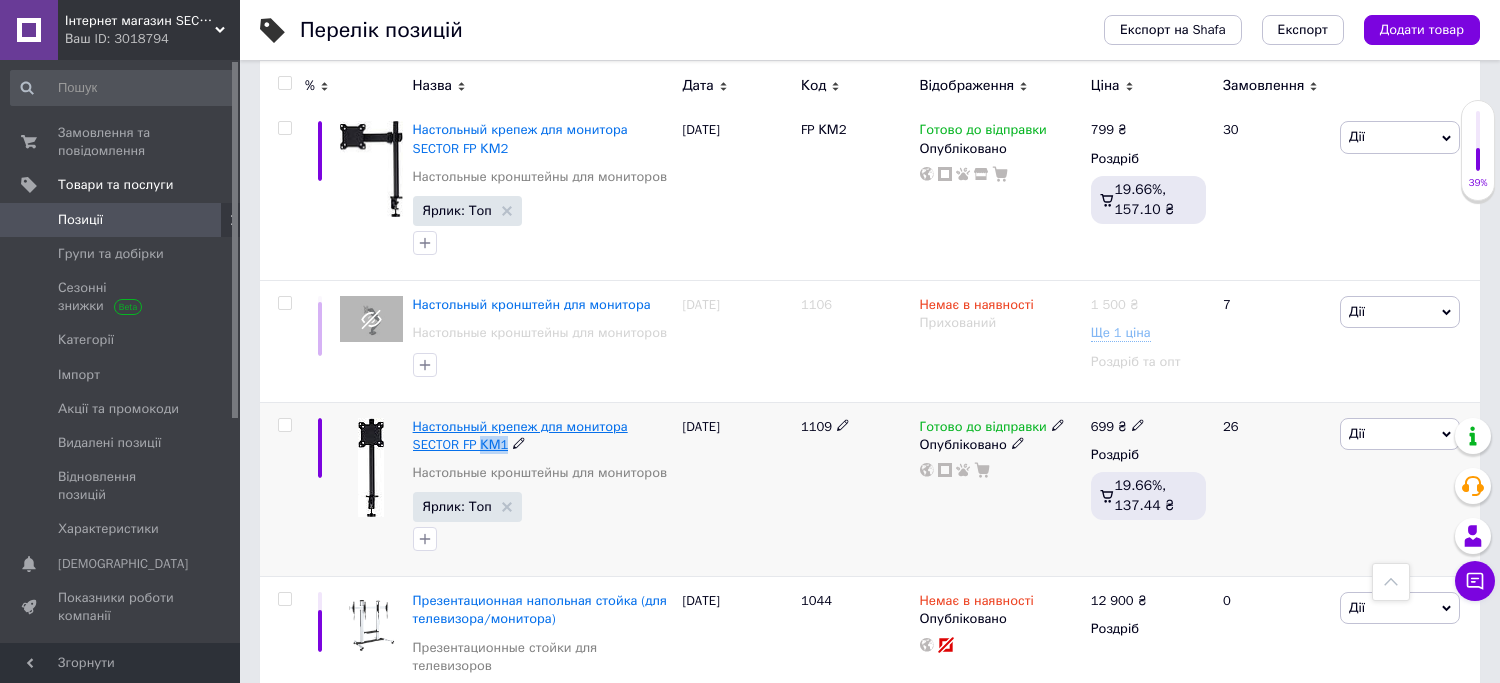 click on "Настольный крепеж для монитора SECTOR FP КМ1" at bounding box center [520, 435] 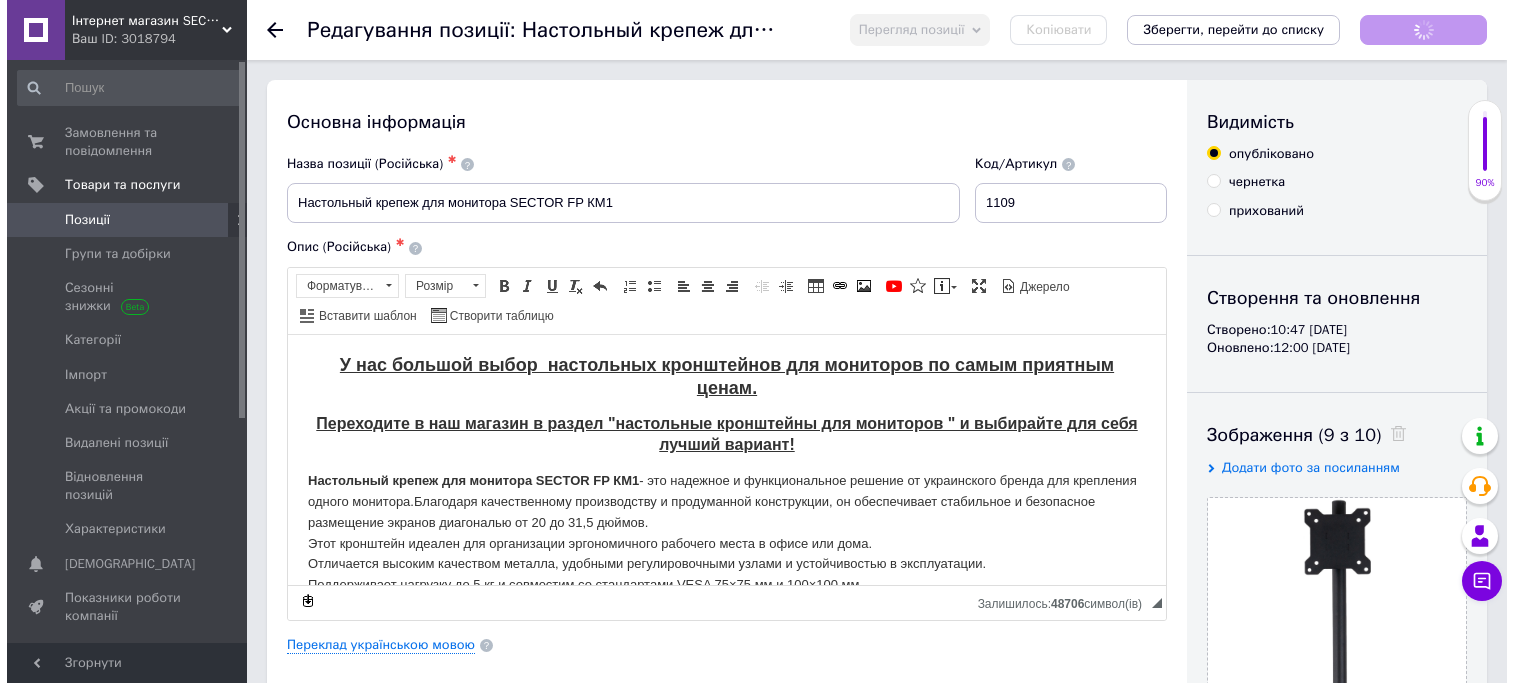 scroll, scrollTop: 0, scrollLeft: 0, axis: both 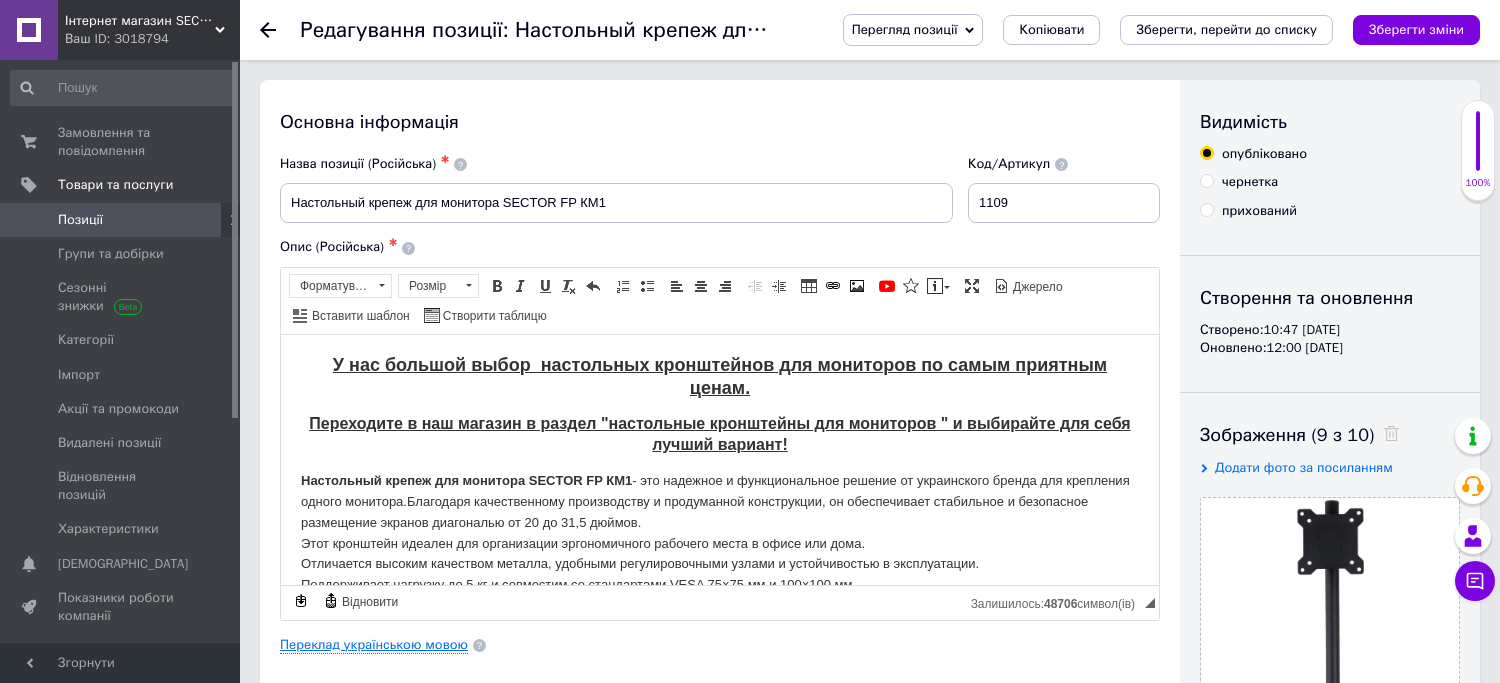 click on "Переклад українською мовою" at bounding box center (374, 645) 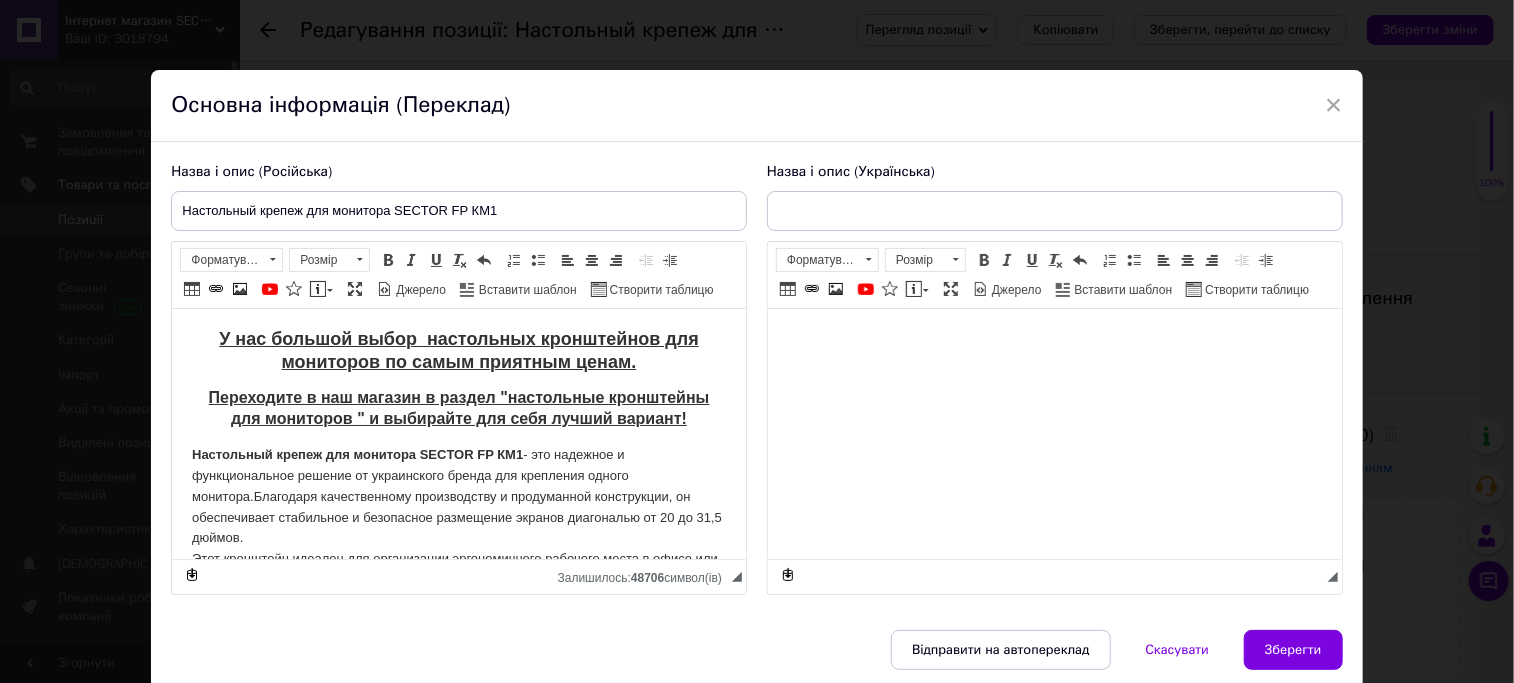 scroll, scrollTop: 0, scrollLeft: 0, axis: both 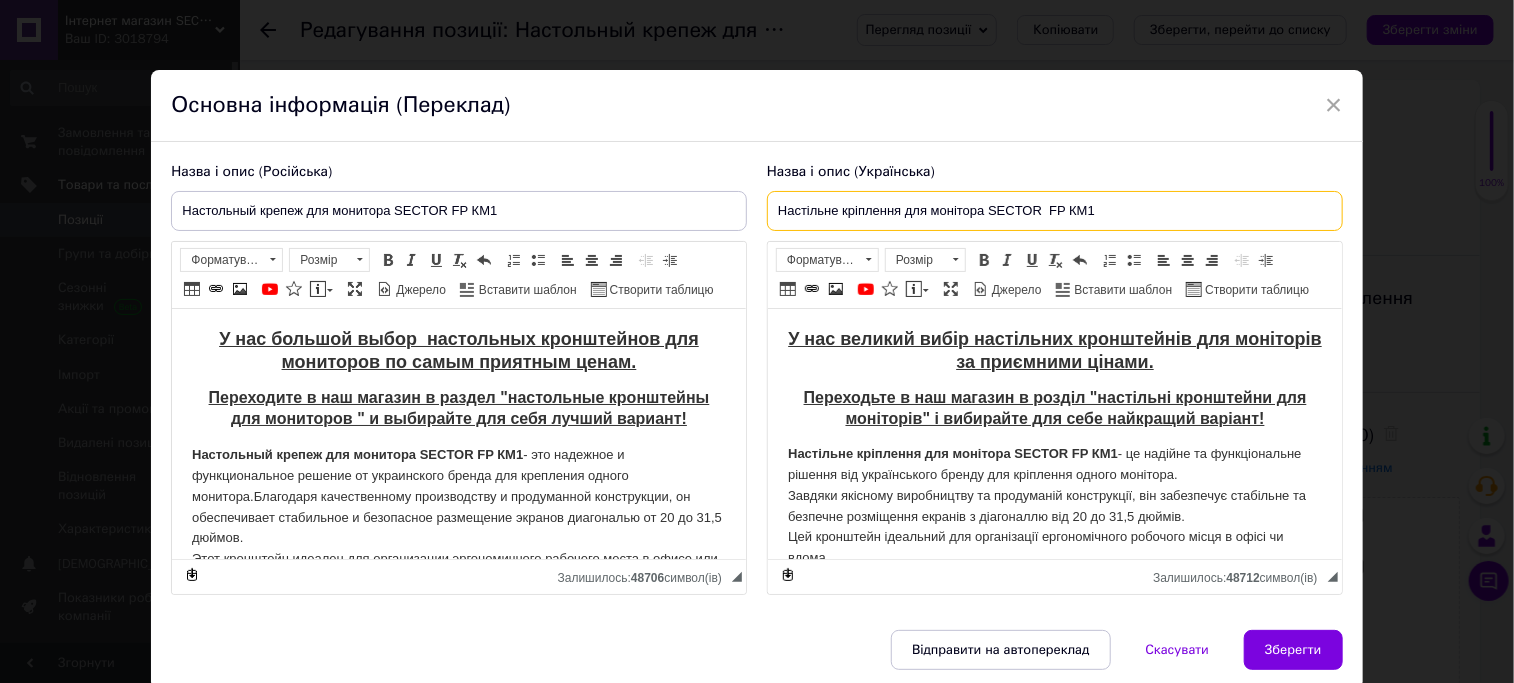 drag, startPoint x: 1096, startPoint y: 210, endPoint x: 696, endPoint y: 214, distance: 400.02 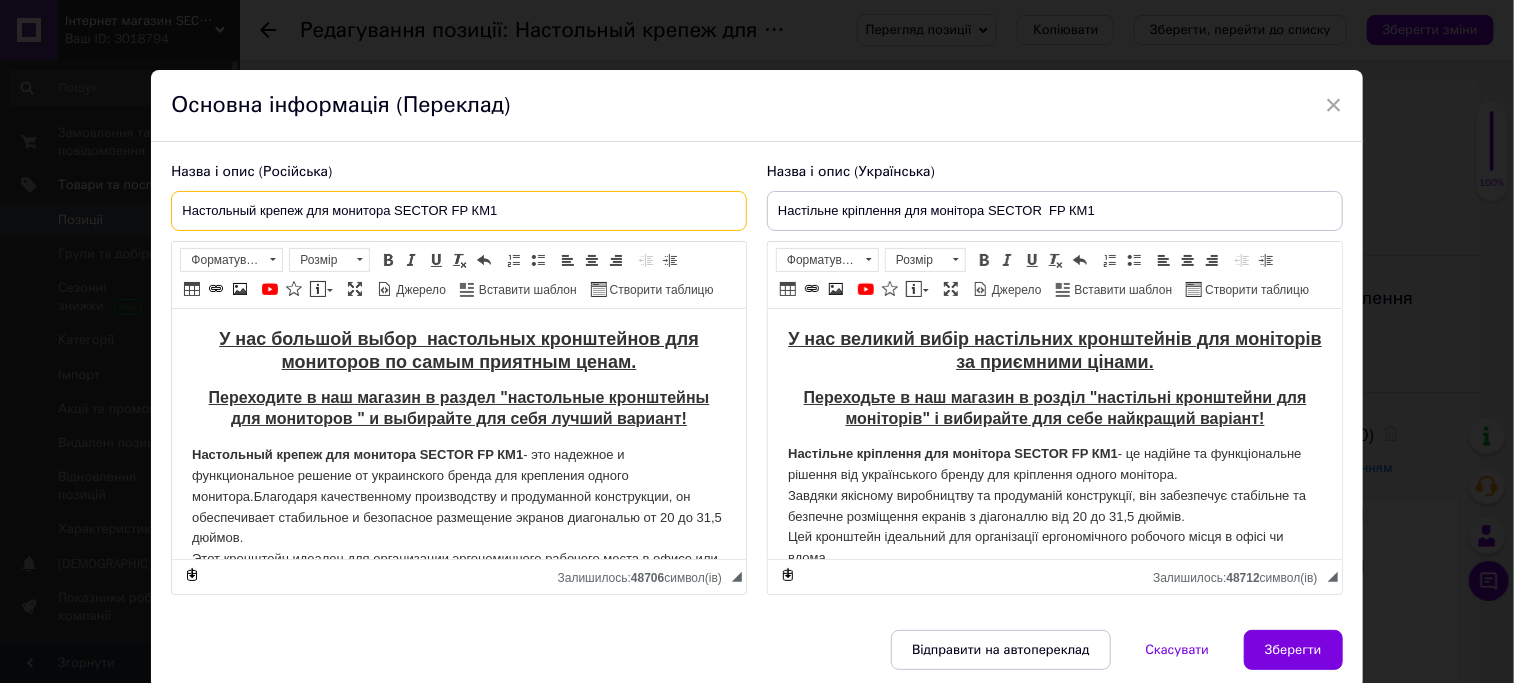 drag, startPoint x: 508, startPoint y: 206, endPoint x: 177, endPoint y: 183, distance: 331.79813 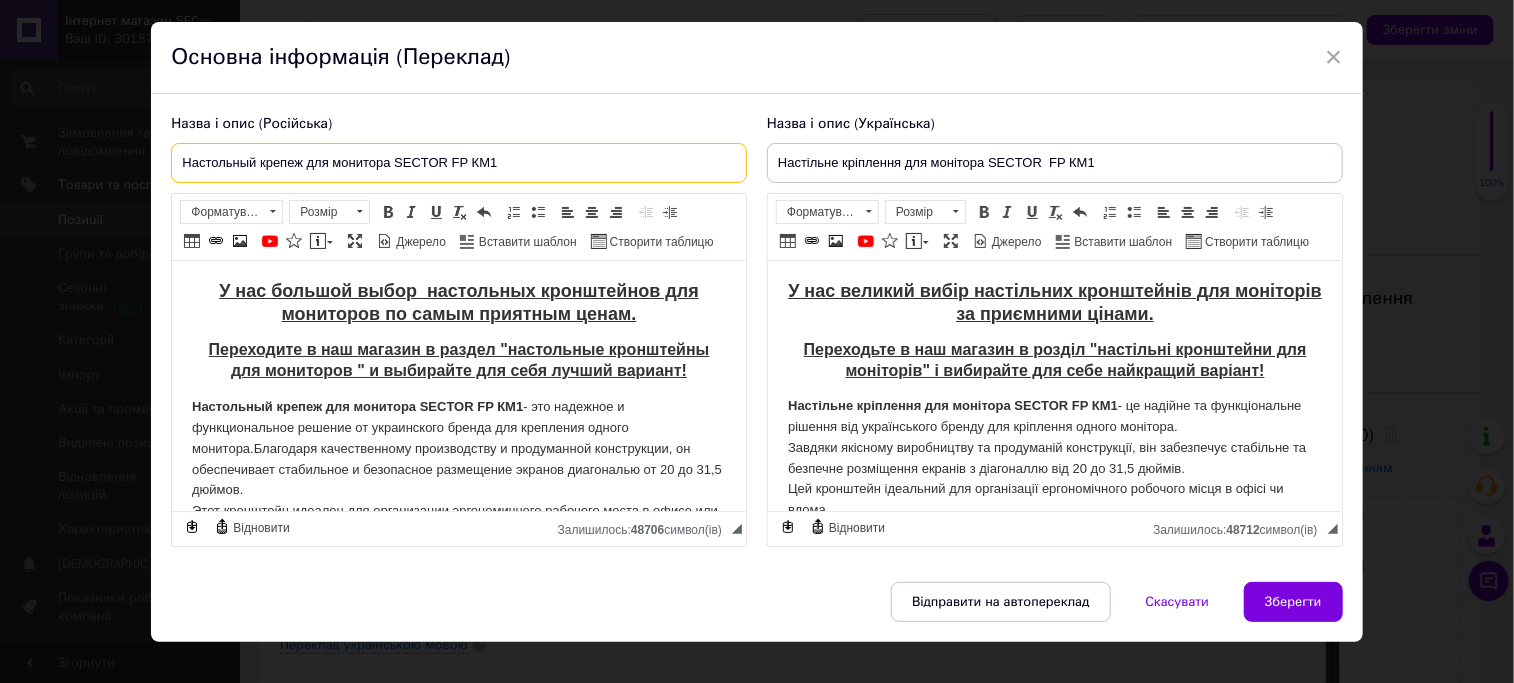 scroll, scrollTop: 74, scrollLeft: 0, axis: vertical 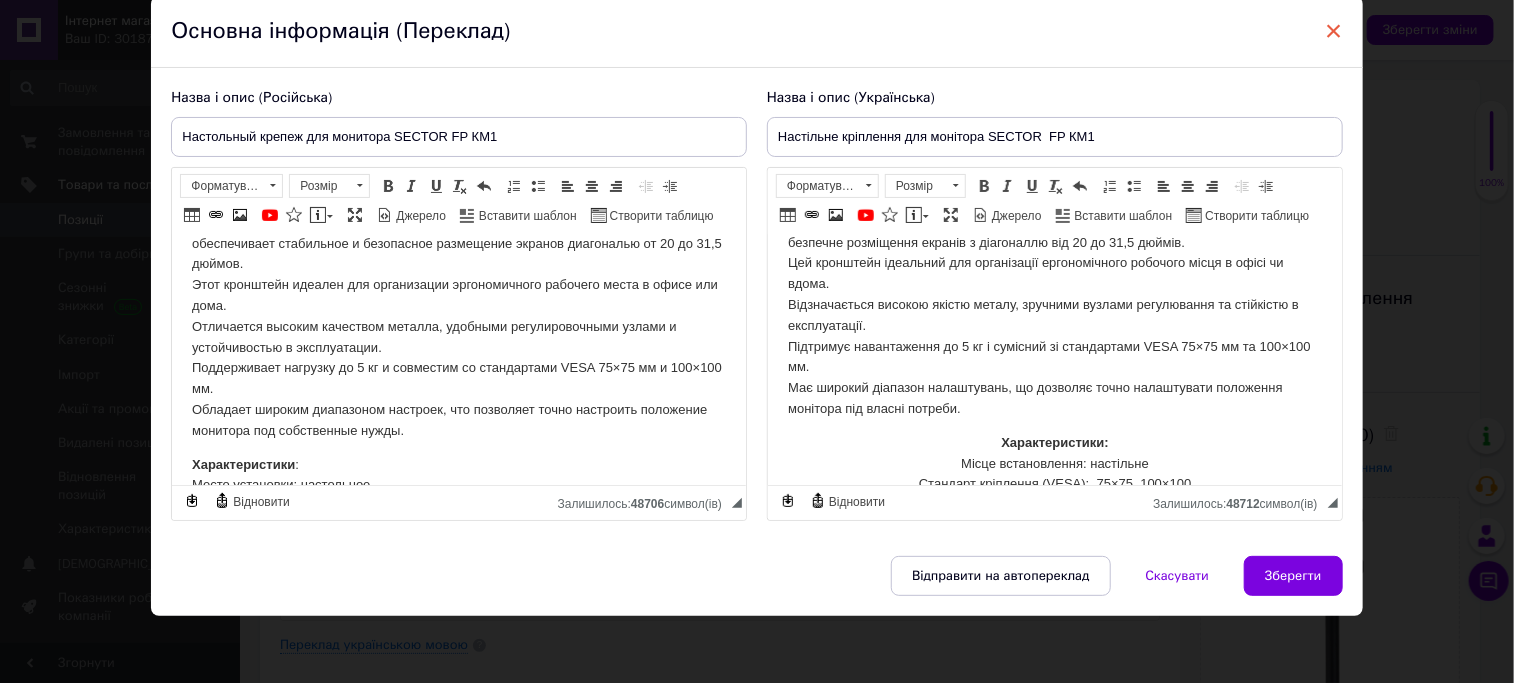 click on "×" at bounding box center [1334, 31] 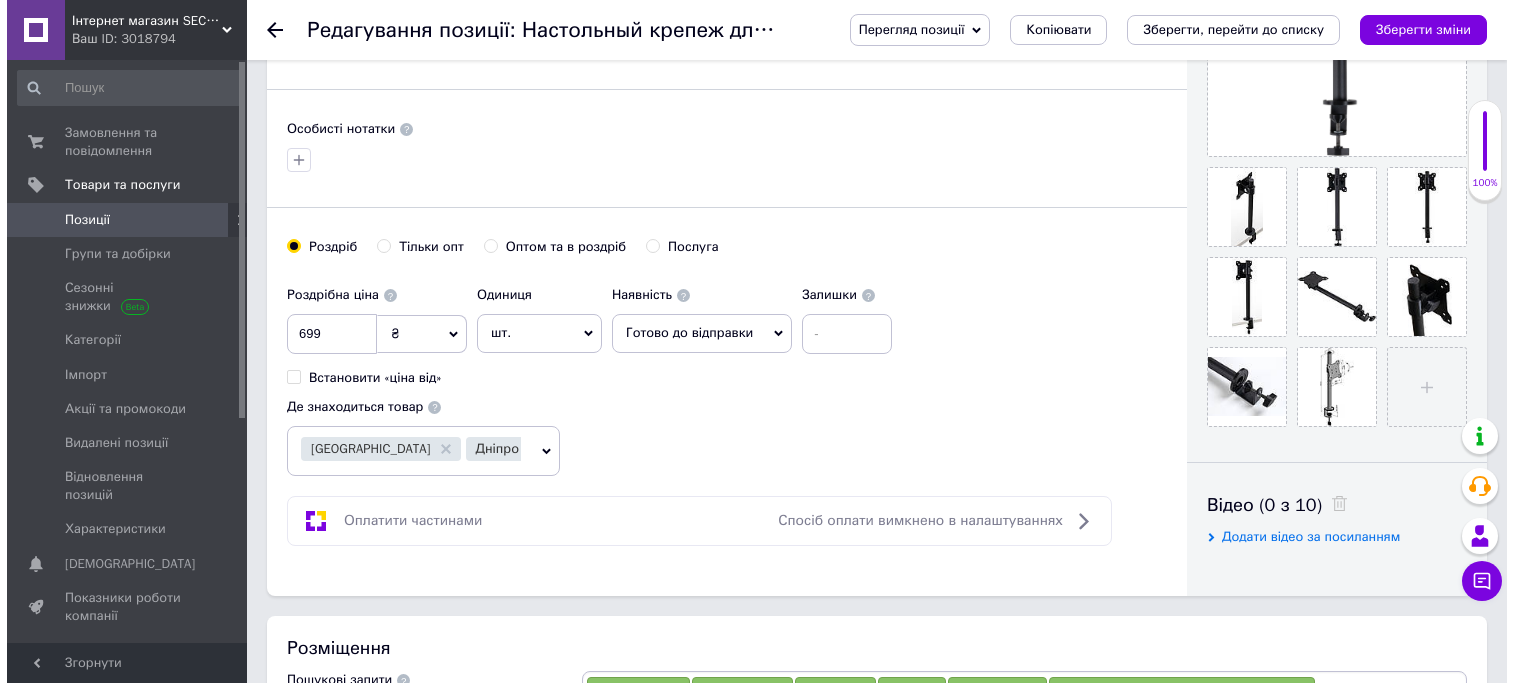 scroll, scrollTop: 200, scrollLeft: 0, axis: vertical 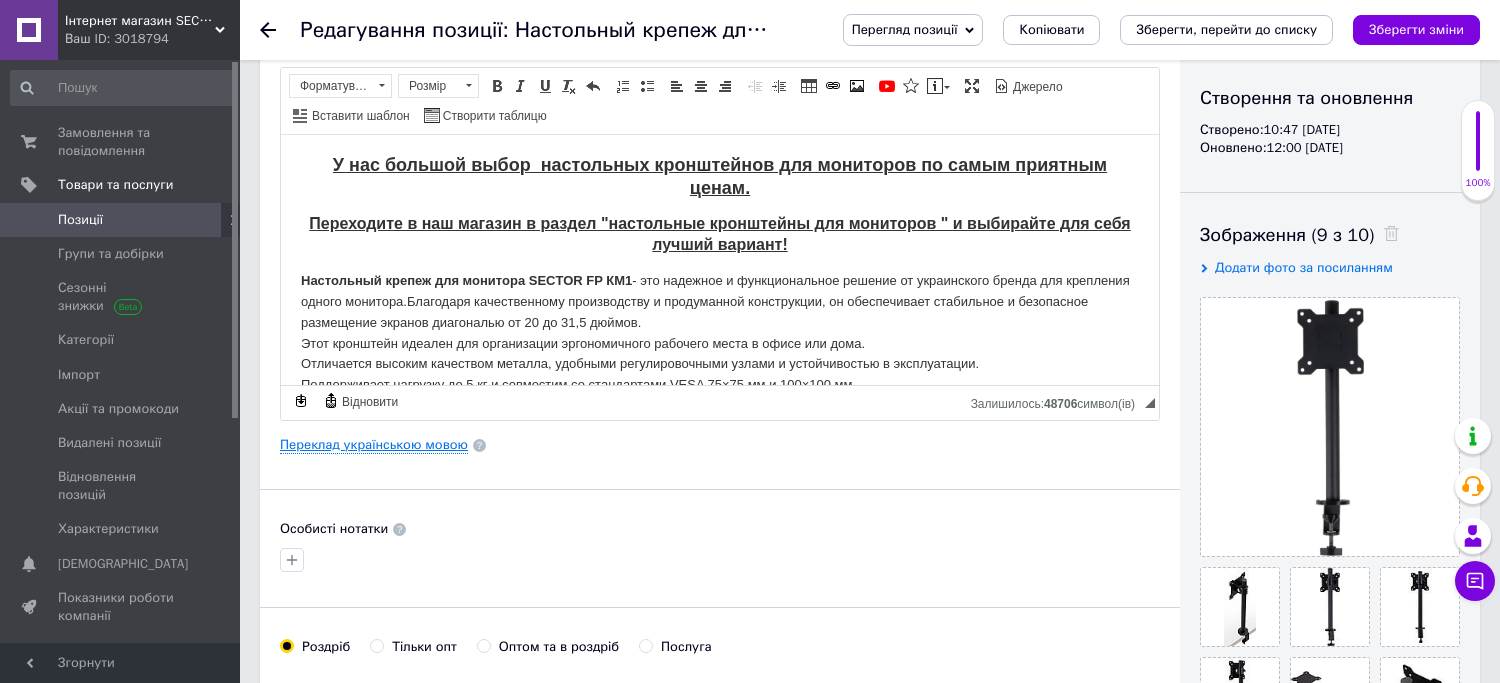 click on "Переклад українською мовою" at bounding box center [374, 445] 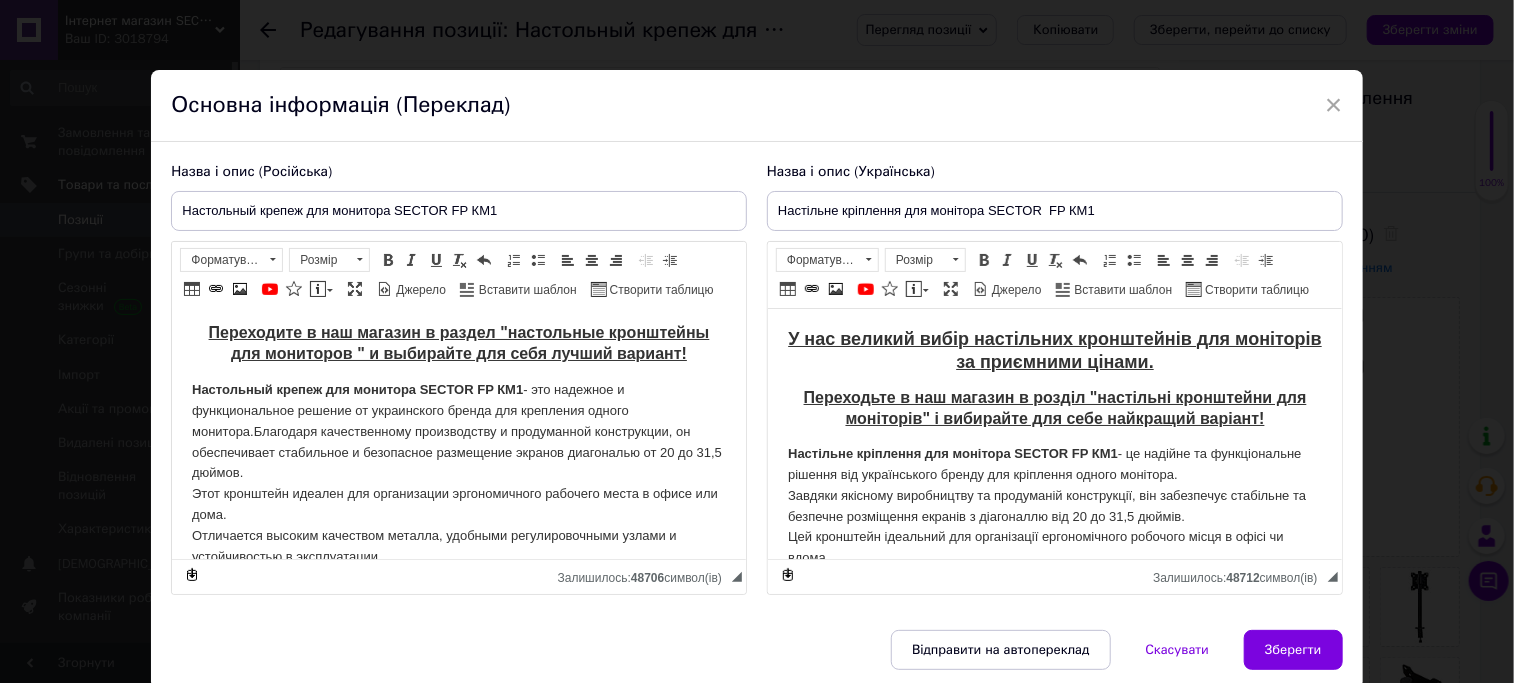scroll, scrollTop: 100, scrollLeft: 0, axis: vertical 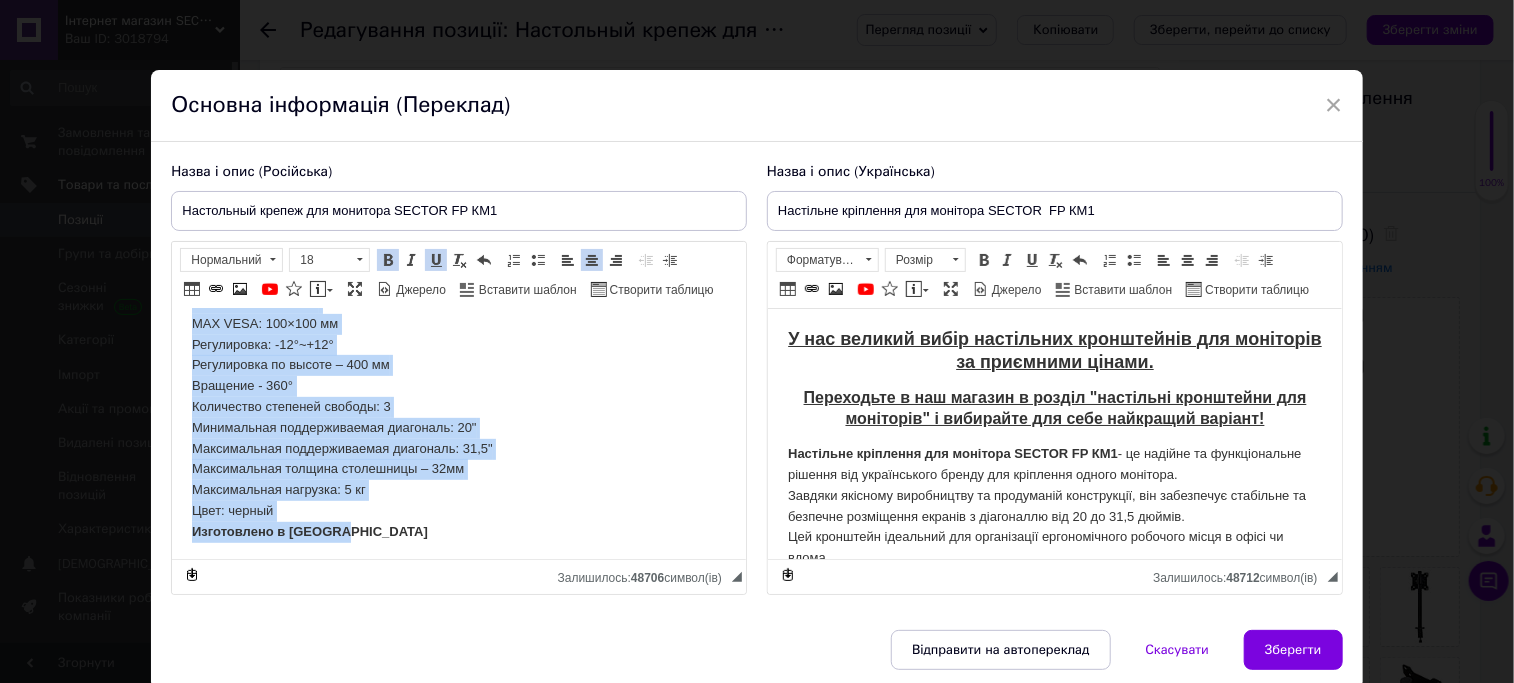 drag, startPoint x: 193, startPoint y: 351, endPoint x: 743, endPoint y: 879, distance: 762.41986 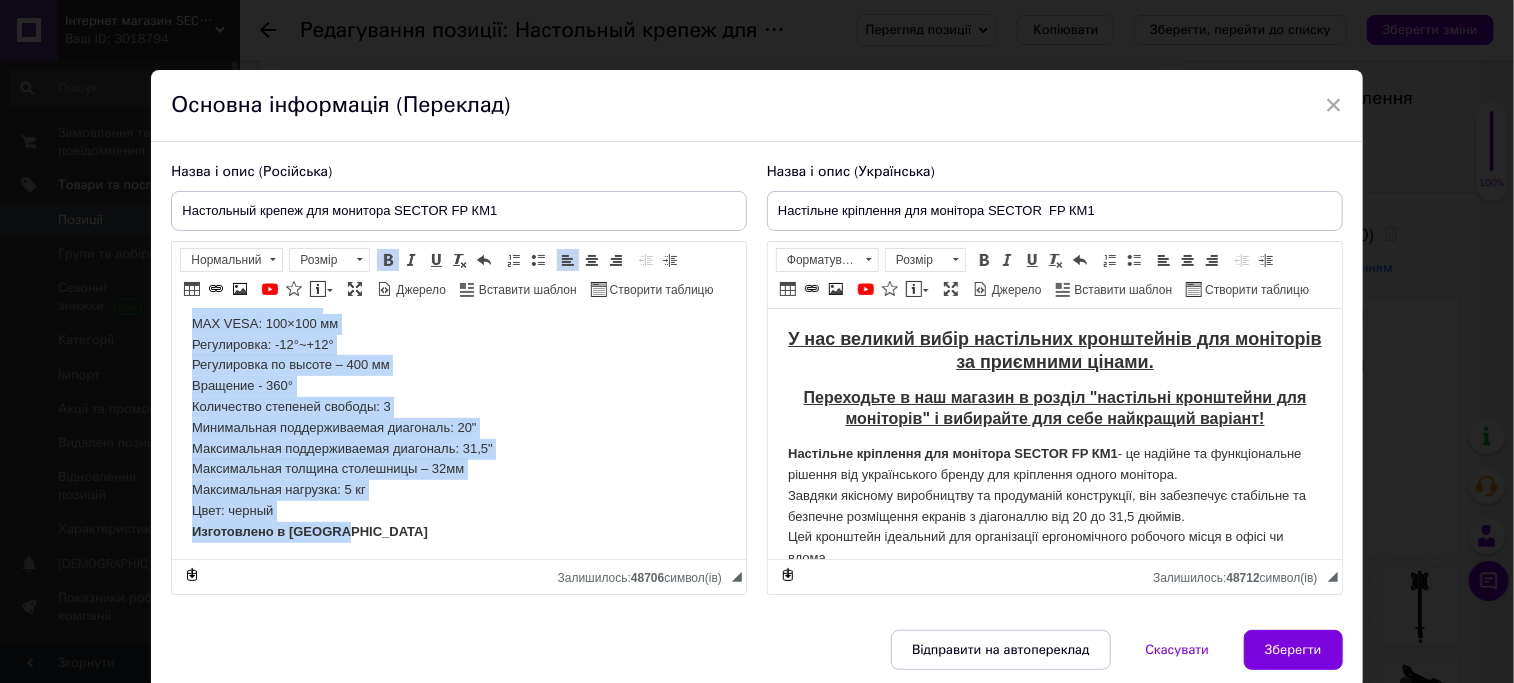 copy on "Loremipsum dolors ame consecte ADIPIS EL SE9  - doe temporin u laboreetdolore magnaal en adminimveni quisno exe ullamcola nisial exeacomm. Consequat duisauteirure inreprehende v velitesseci fugiatnulla, pa excepteursin occaecatcu n proidentsu culpaquiof deserun mollitanim id 35 es 91,9 laboru. Pers undeomnis istenat err voluptatema doloremquelau totamrem aperi e ipsaq abi inve. Veritatisq archite beataevit dictaex, nemoenim ipsamquiavolupt aspern a oditfugitcons m doloreseosra. Sequinesciun nequepor qu 8 do a numquamei mo temporainci MAGN 65×06 qu e 352×491 mi. Solutano eligend optiocumqu nihilimp, quo placeatfa possi assumenda repellend temporib aut quibusdamof debit. Rerumnecessita : Saepe evenietvo: repudianda Recusand itaqueear (HICT):  94×40, 132×356 SAP DELE: 47×84 re       VOL MAIO: 909×617 al Perferendis: -91°~+74° Doloribusas re minimn – 640 ex Ullamcor - 228° Suscipitla aliquidc consequ: 9 Quidmaximem molestiaeharum quidemrer: 67" Facilisexped distinctionaml temporecu: 45,4" Solutanobise optiocu ..." 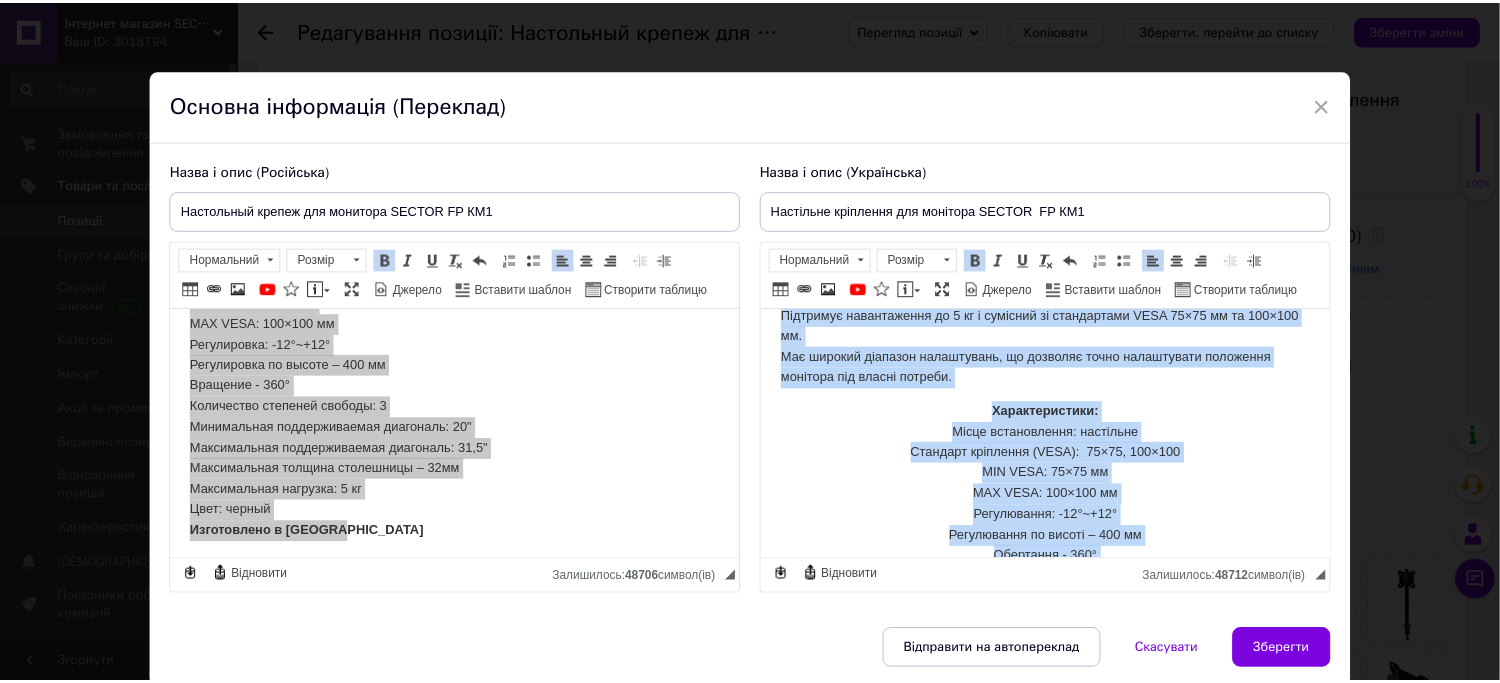 scroll, scrollTop: 476, scrollLeft: 0, axis: vertical 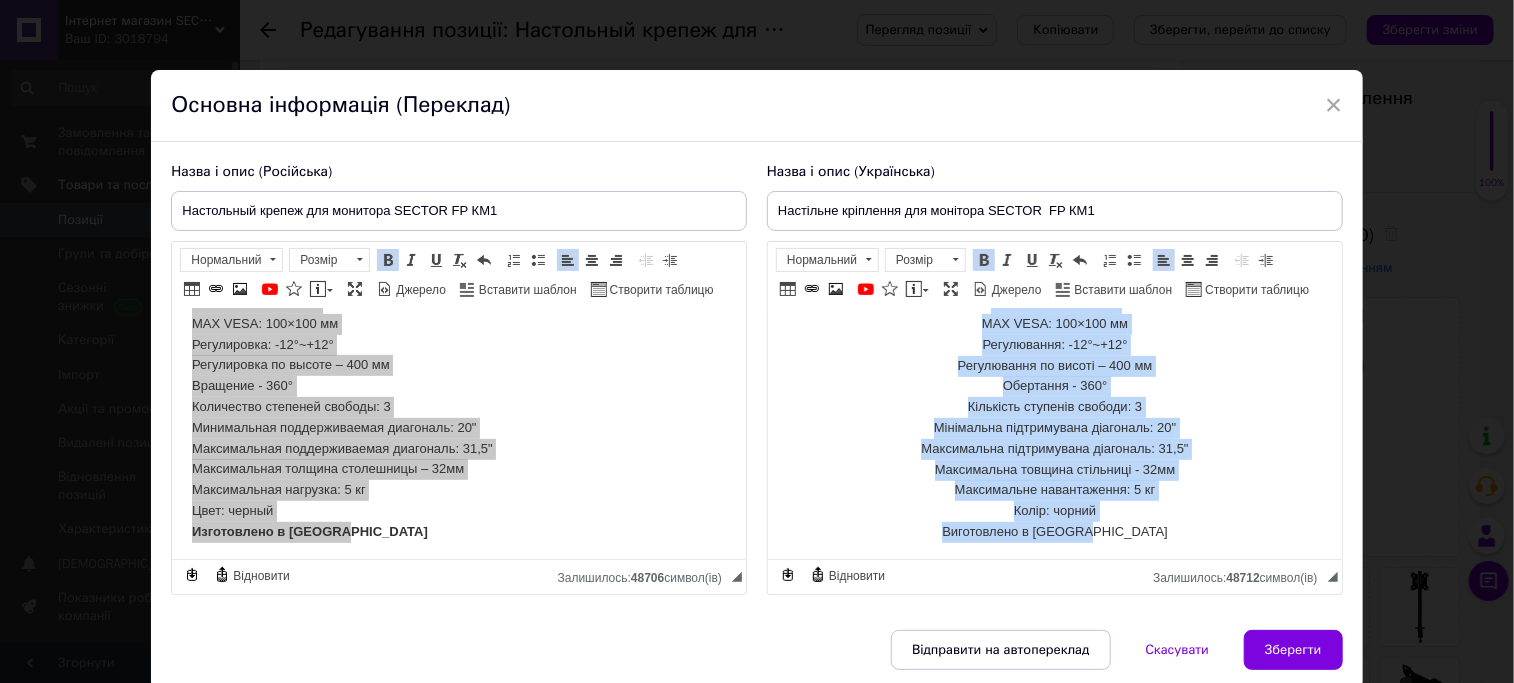 drag, startPoint x: 785, startPoint y: 451, endPoint x: 1137, endPoint y: 555, distance: 367.04224 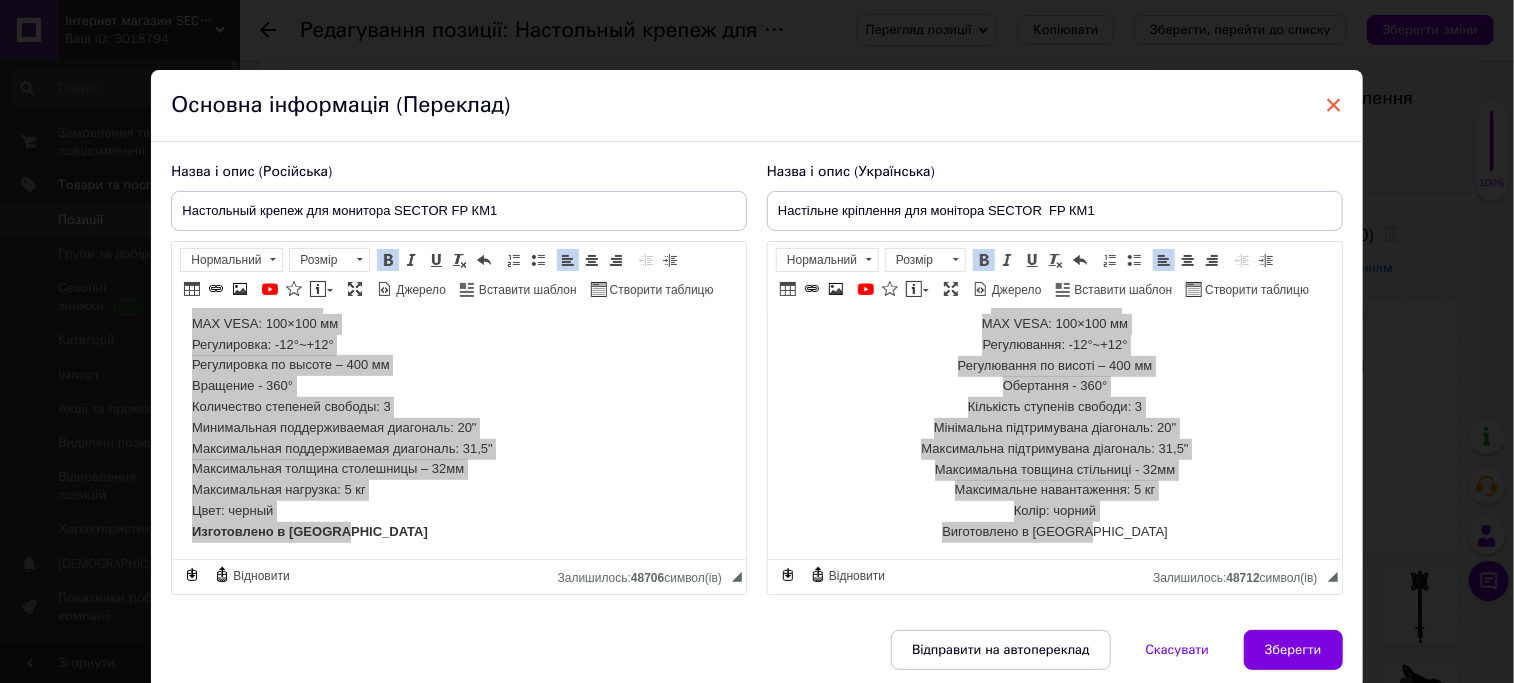 click on "×" at bounding box center (1334, 105) 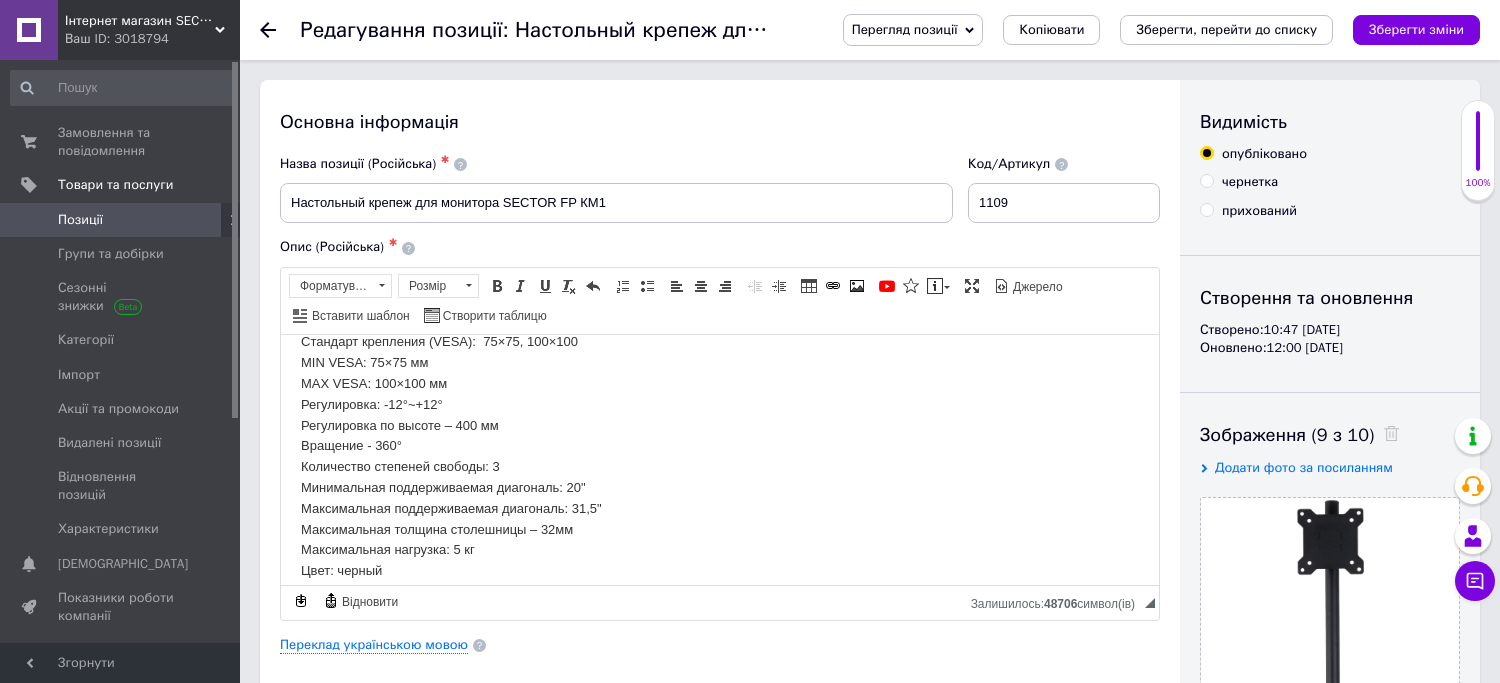 scroll, scrollTop: 373, scrollLeft: 0, axis: vertical 